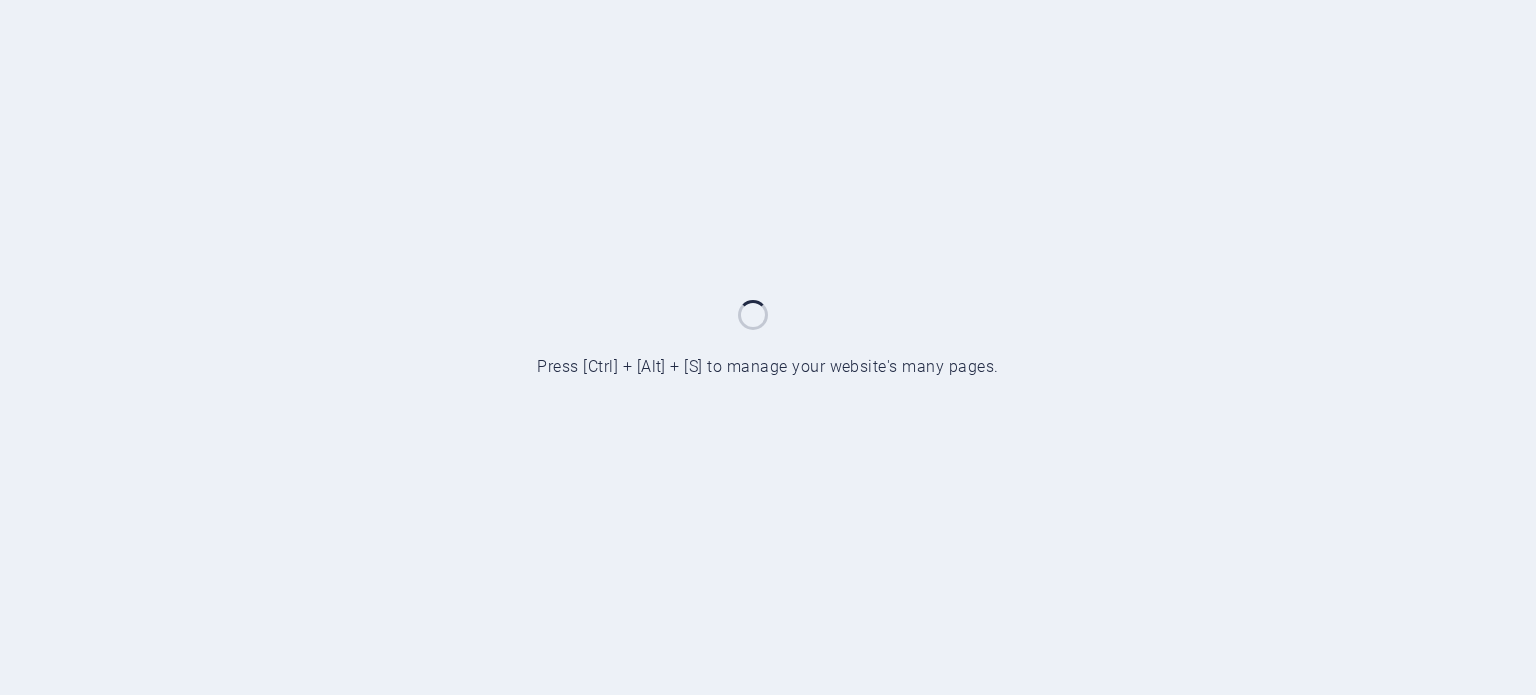 scroll, scrollTop: 0, scrollLeft: 0, axis: both 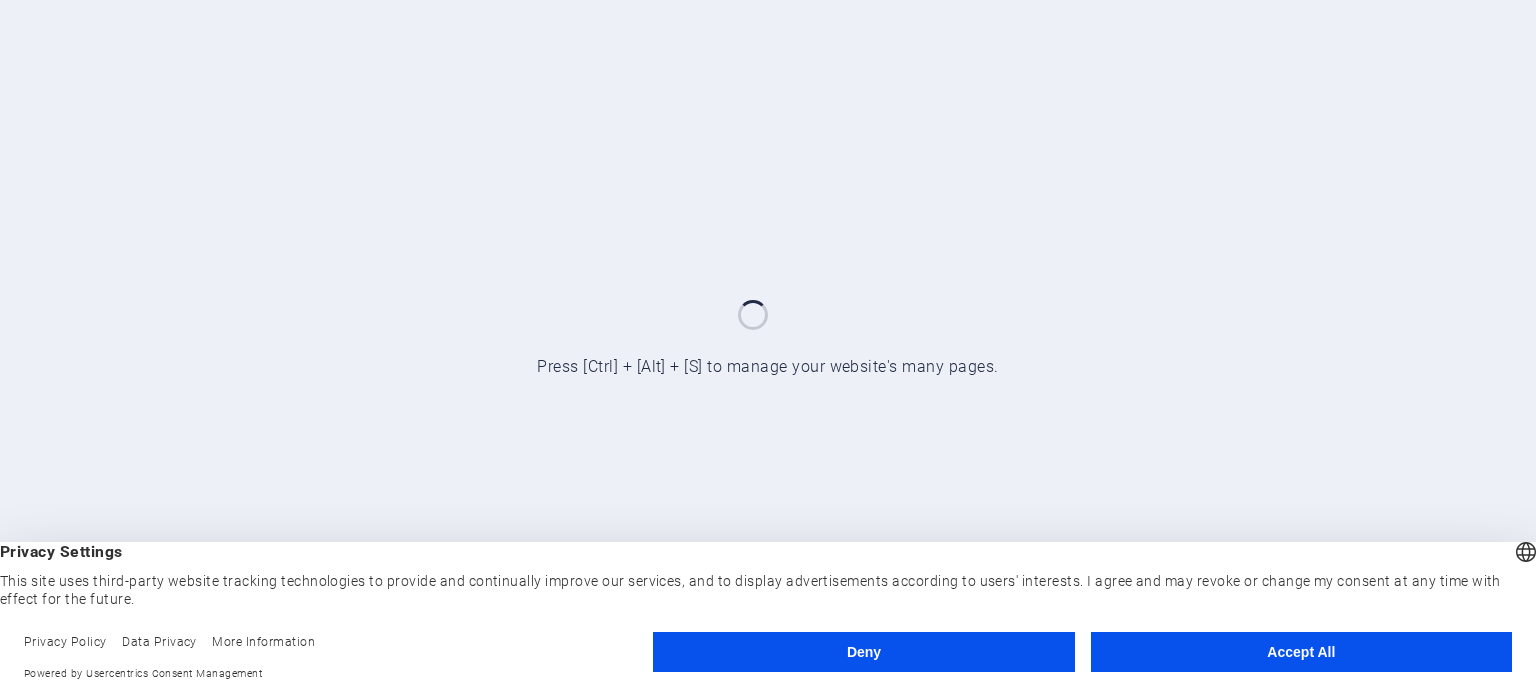 click on "Accept All" at bounding box center (1301, 652) 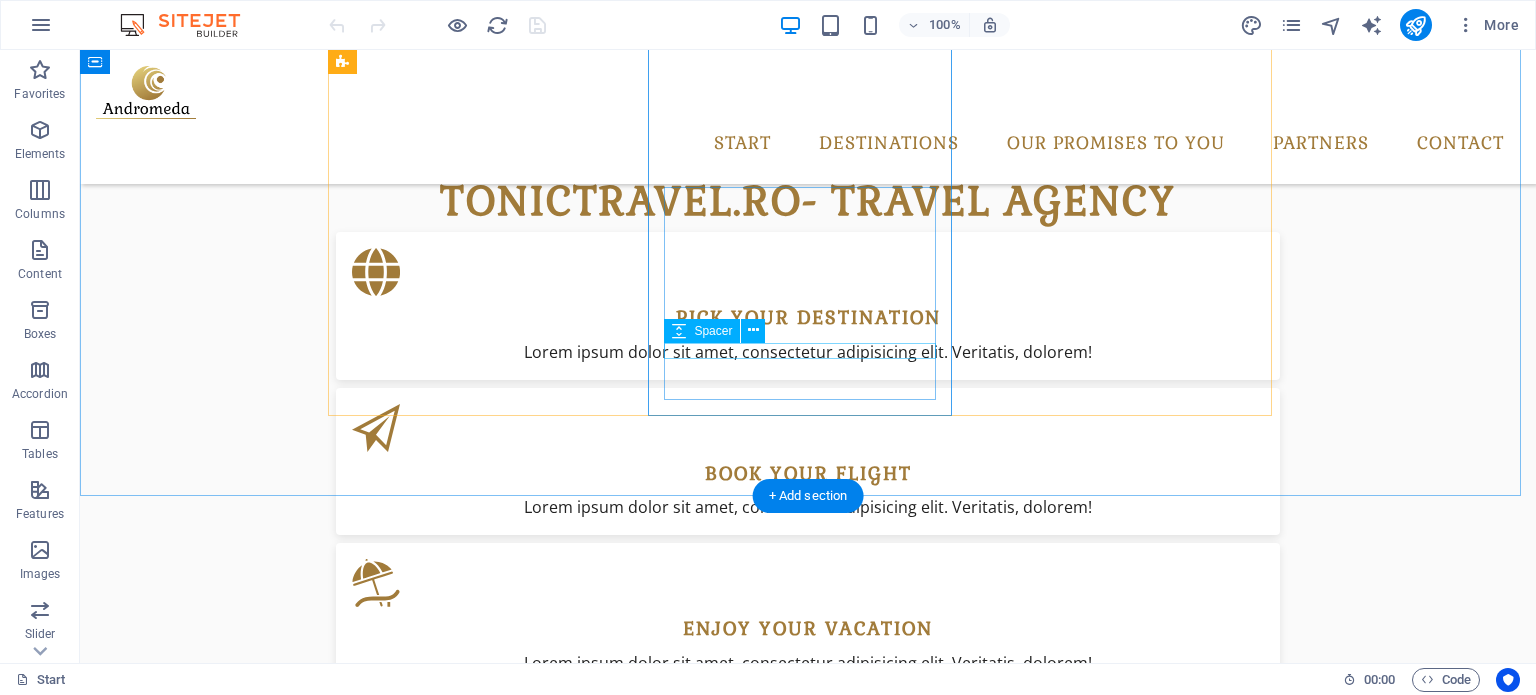 scroll, scrollTop: 1658, scrollLeft: 0, axis: vertical 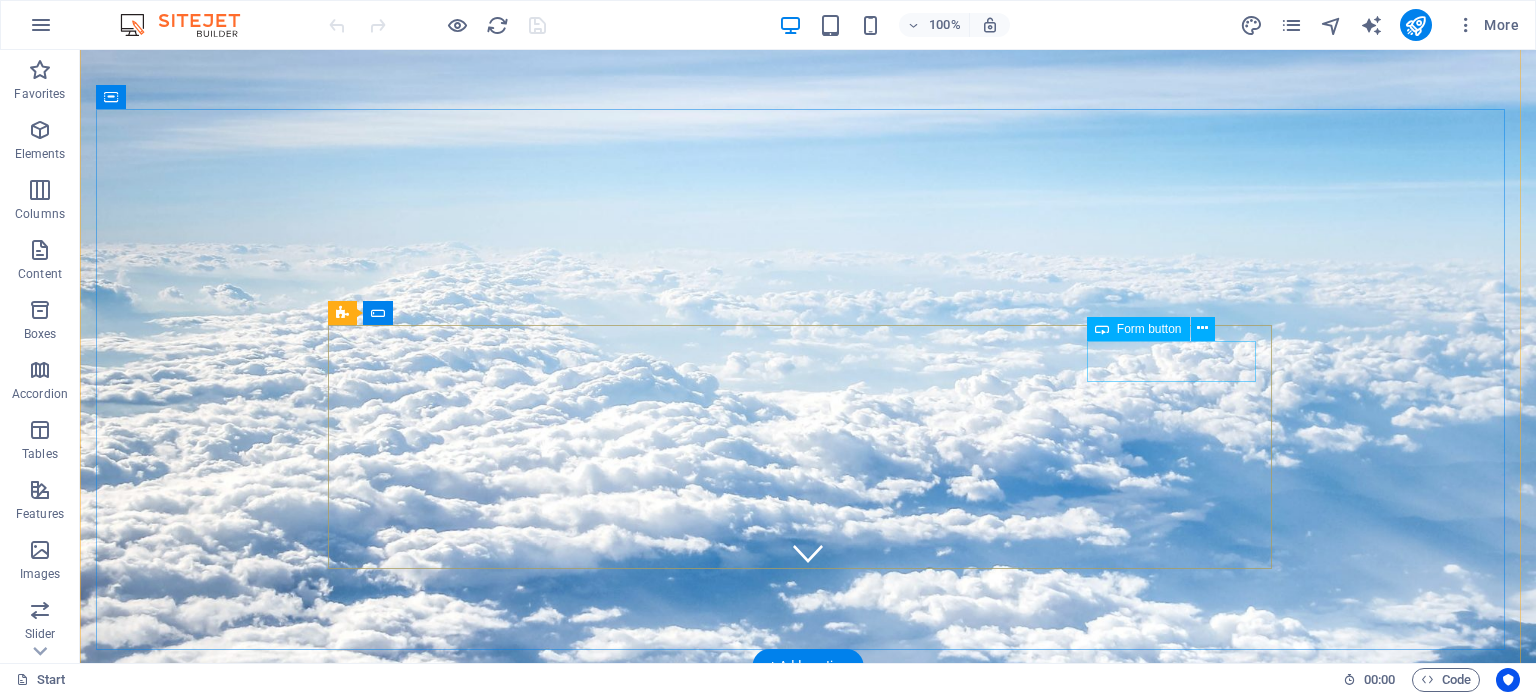click on "Submit" 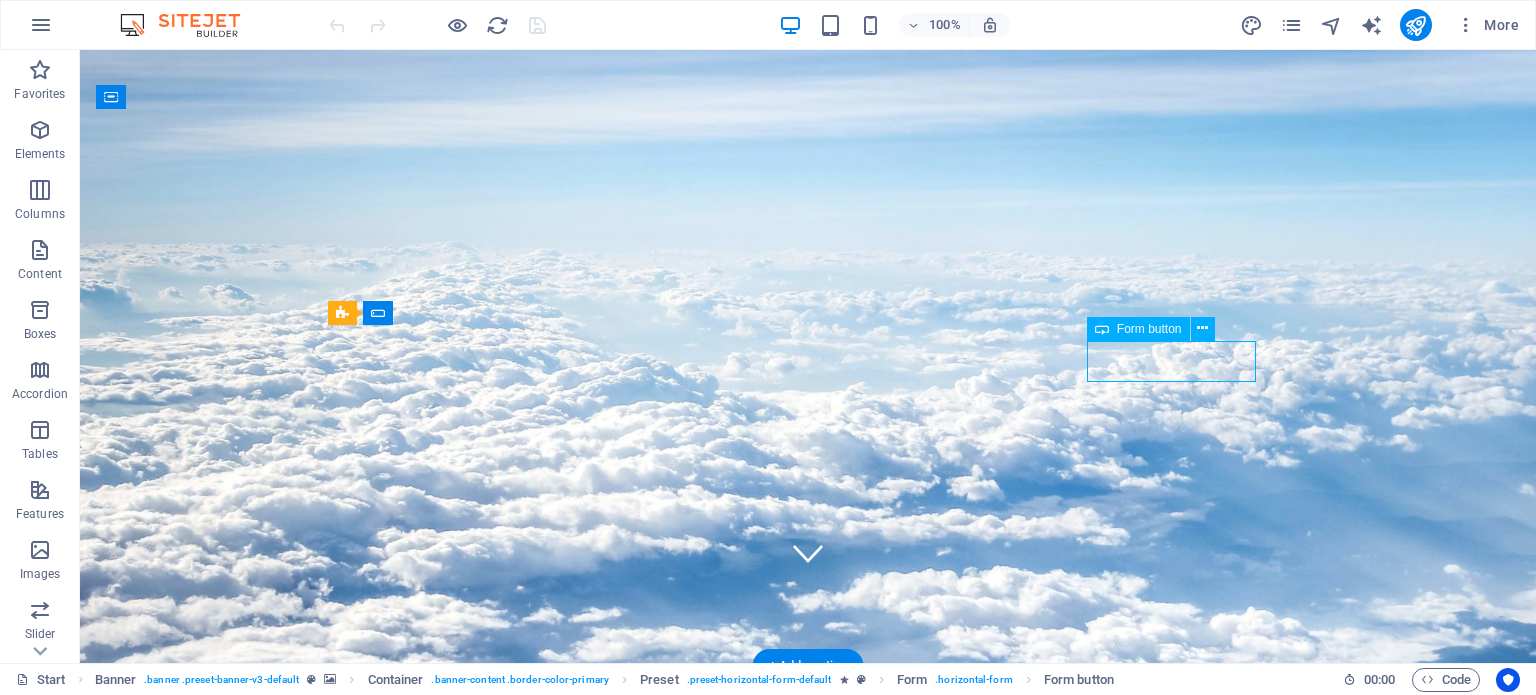 click on "Submit" 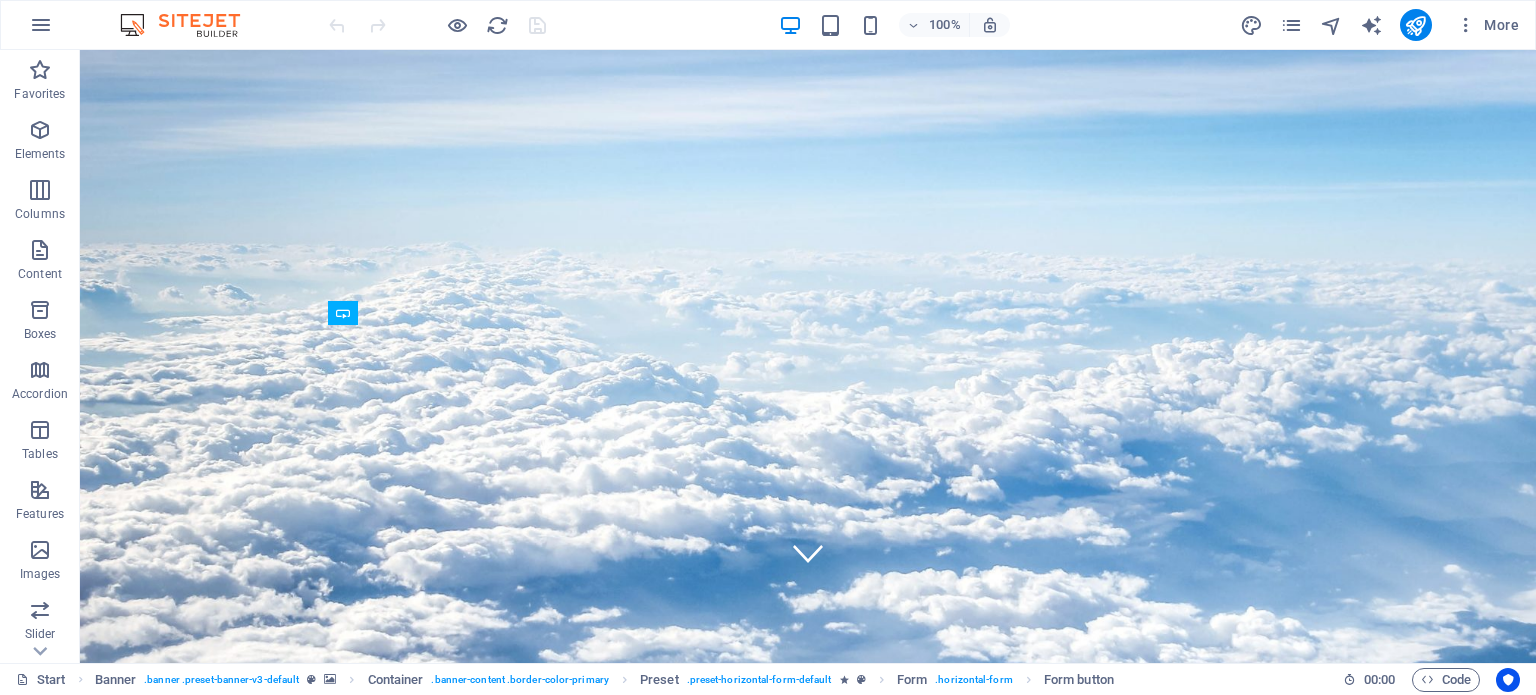 drag, startPoint x: 1160, startPoint y: 361, endPoint x: 1150, endPoint y: 443, distance: 82.607506 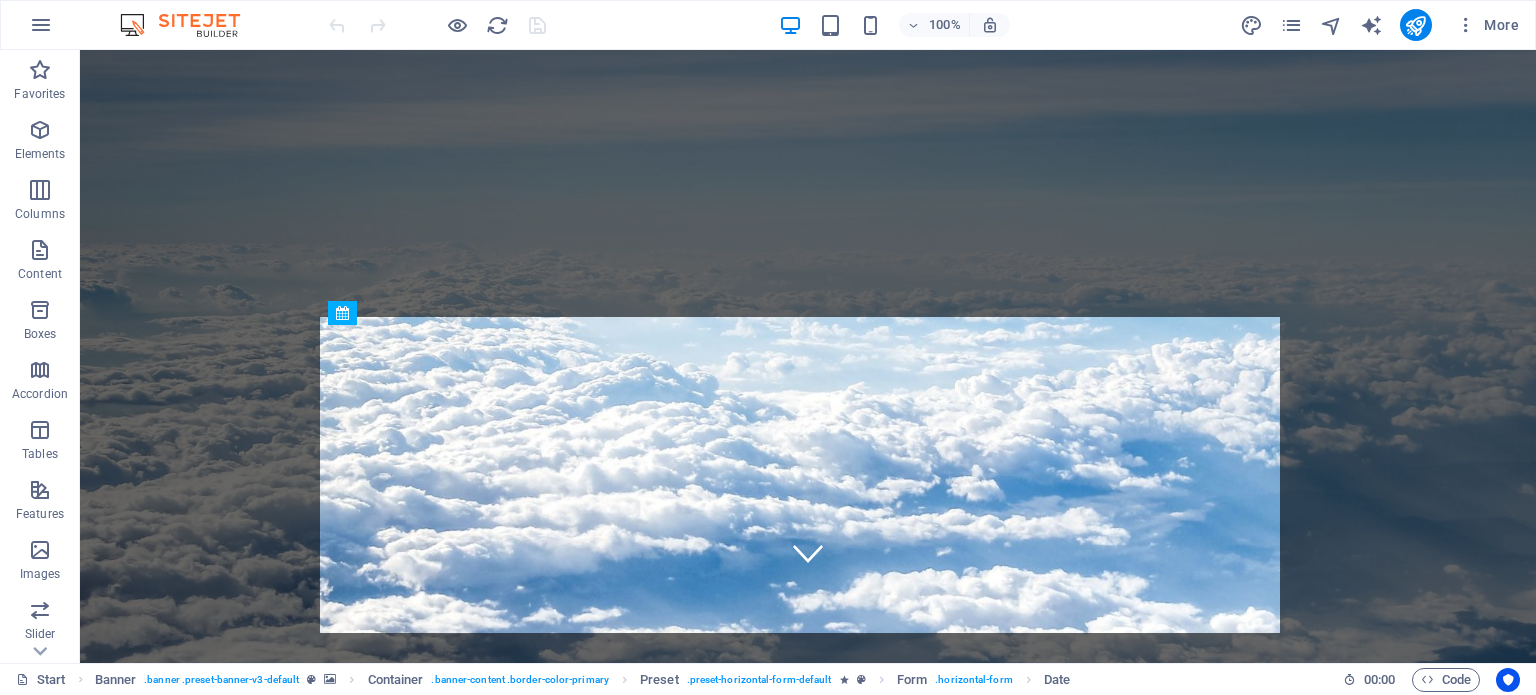 drag, startPoint x: 980, startPoint y: 351, endPoint x: 802, endPoint y: 509, distance: 238.0084 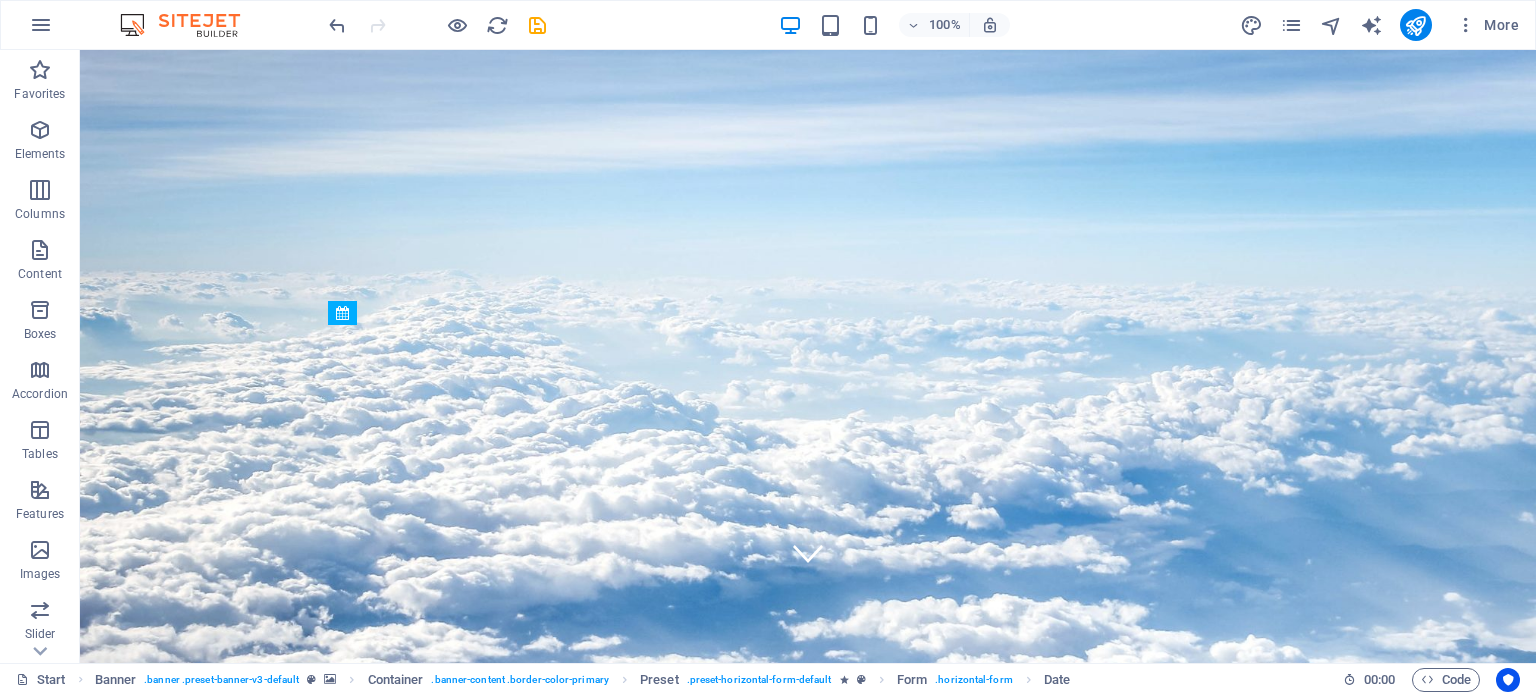 drag, startPoint x: 750, startPoint y: 364, endPoint x: 781, endPoint y: 596, distance: 234.06195 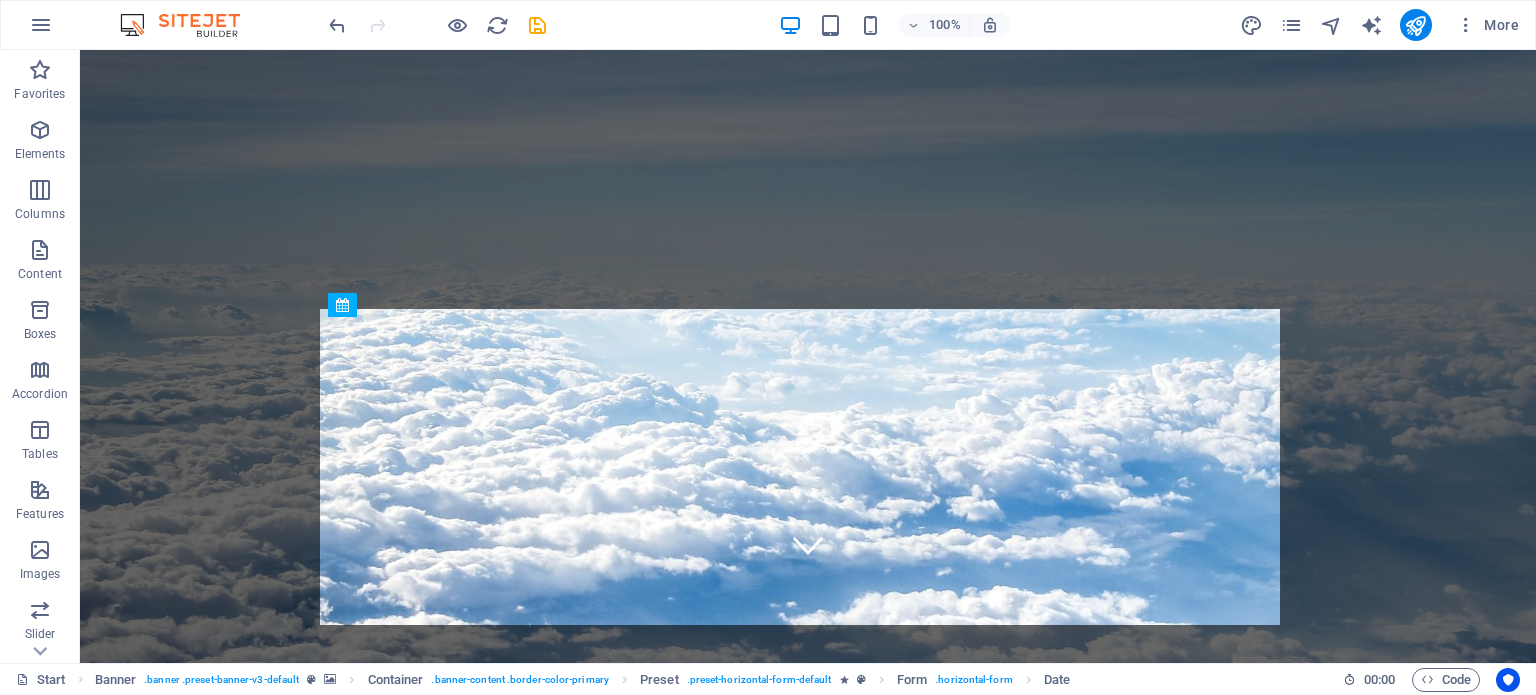 drag, startPoint x: 811, startPoint y: 351, endPoint x: 810, endPoint y: 519, distance: 168.00298 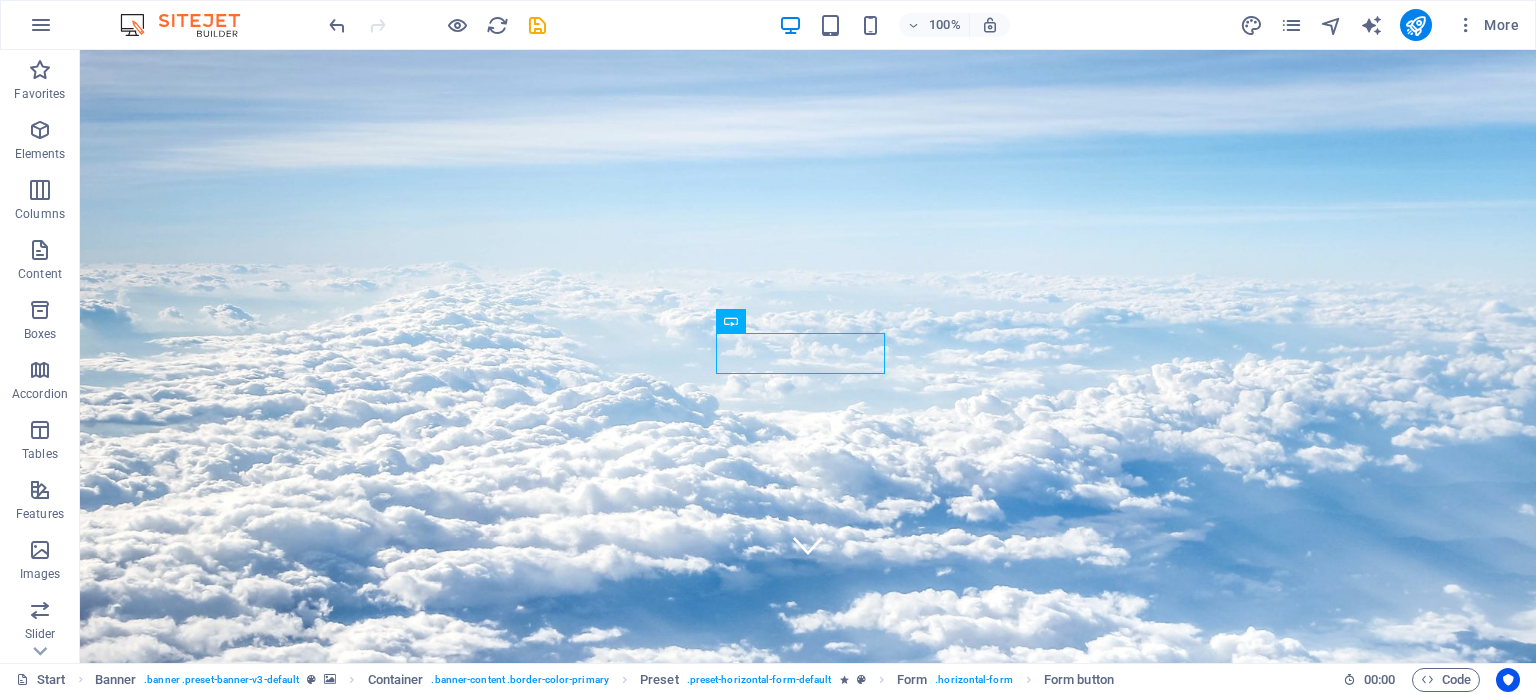 drag, startPoint x: 799, startPoint y: 354, endPoint x: 1247, endPoint y: 371, distance: 448.32242 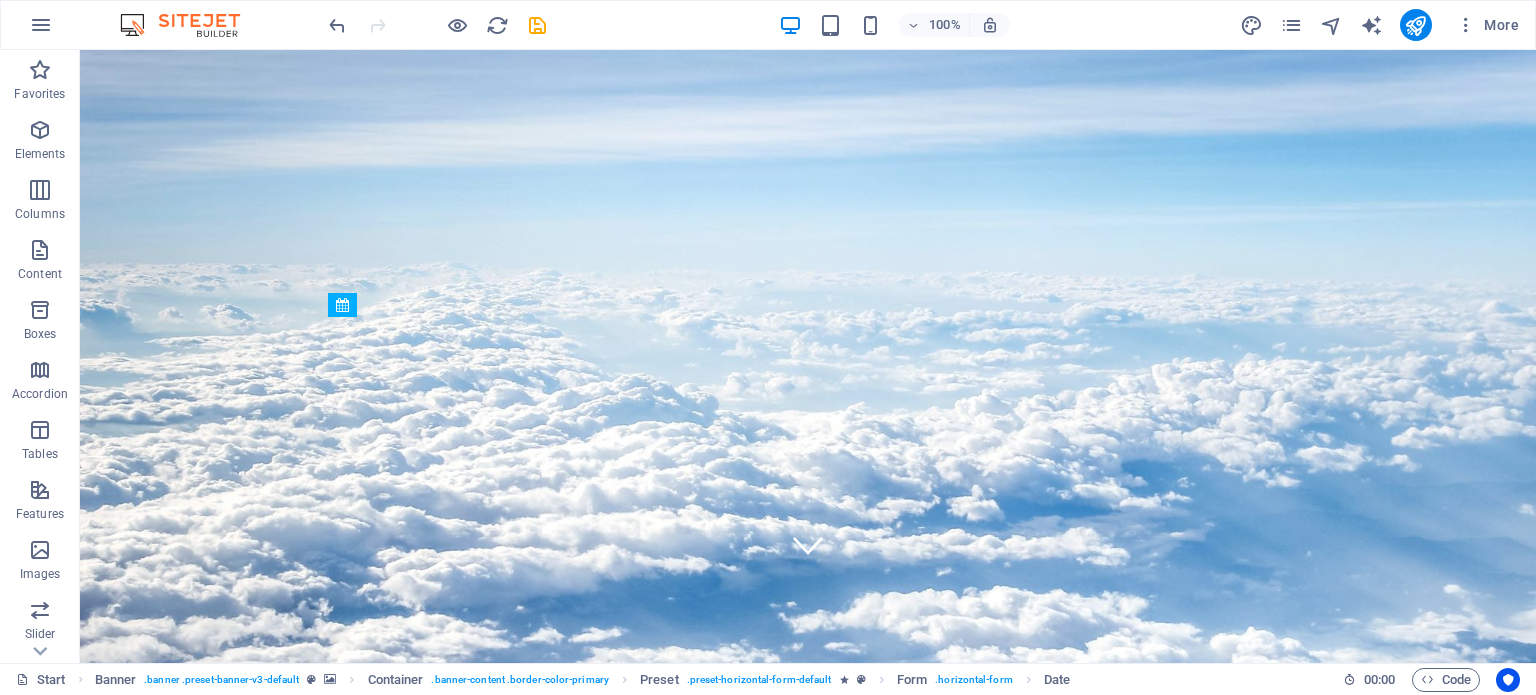 drag, startPoint x: 642, startPoint y: 584, endPoint x: 712, endPoint y: 357, distance: 237.5479 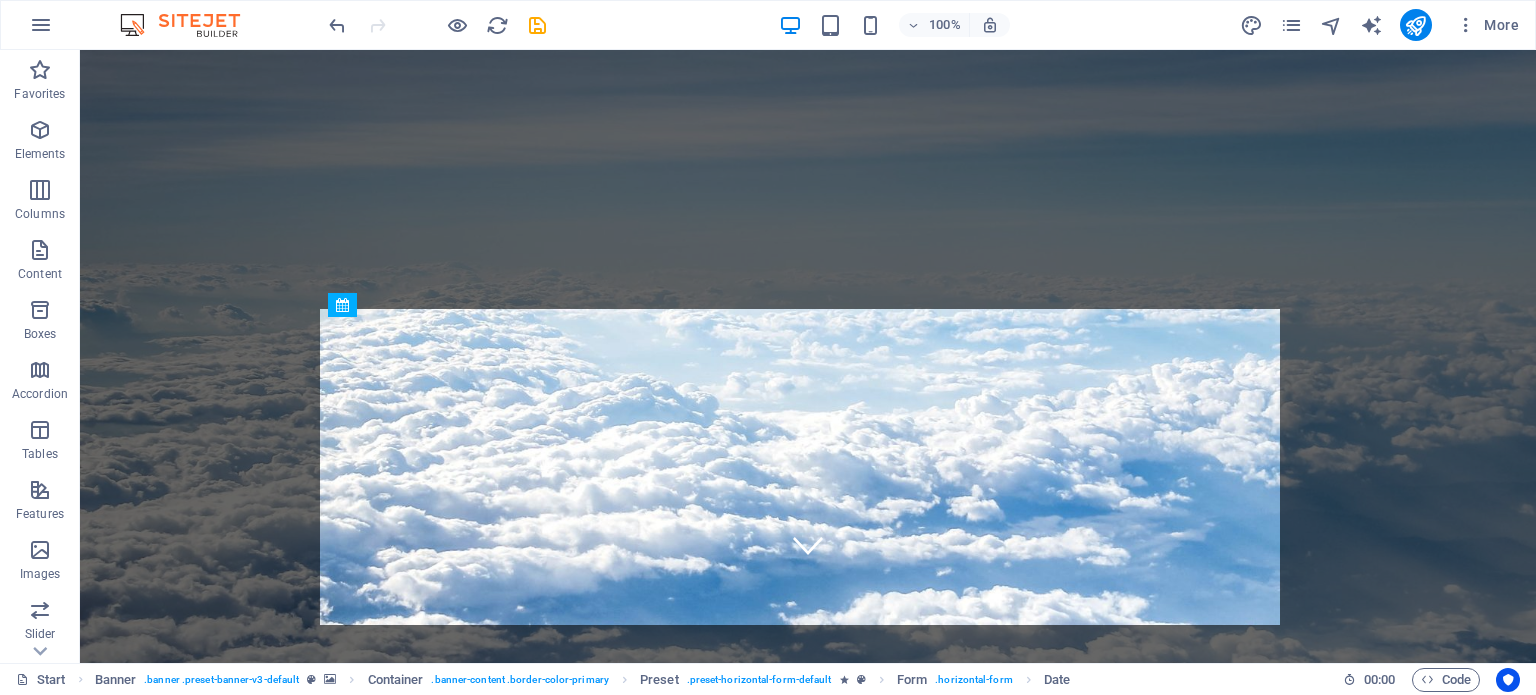 drag, startPoint x: 464, startPoint y: 593, endPoint x: 774, endPoint y: 373, distance: 380.13156 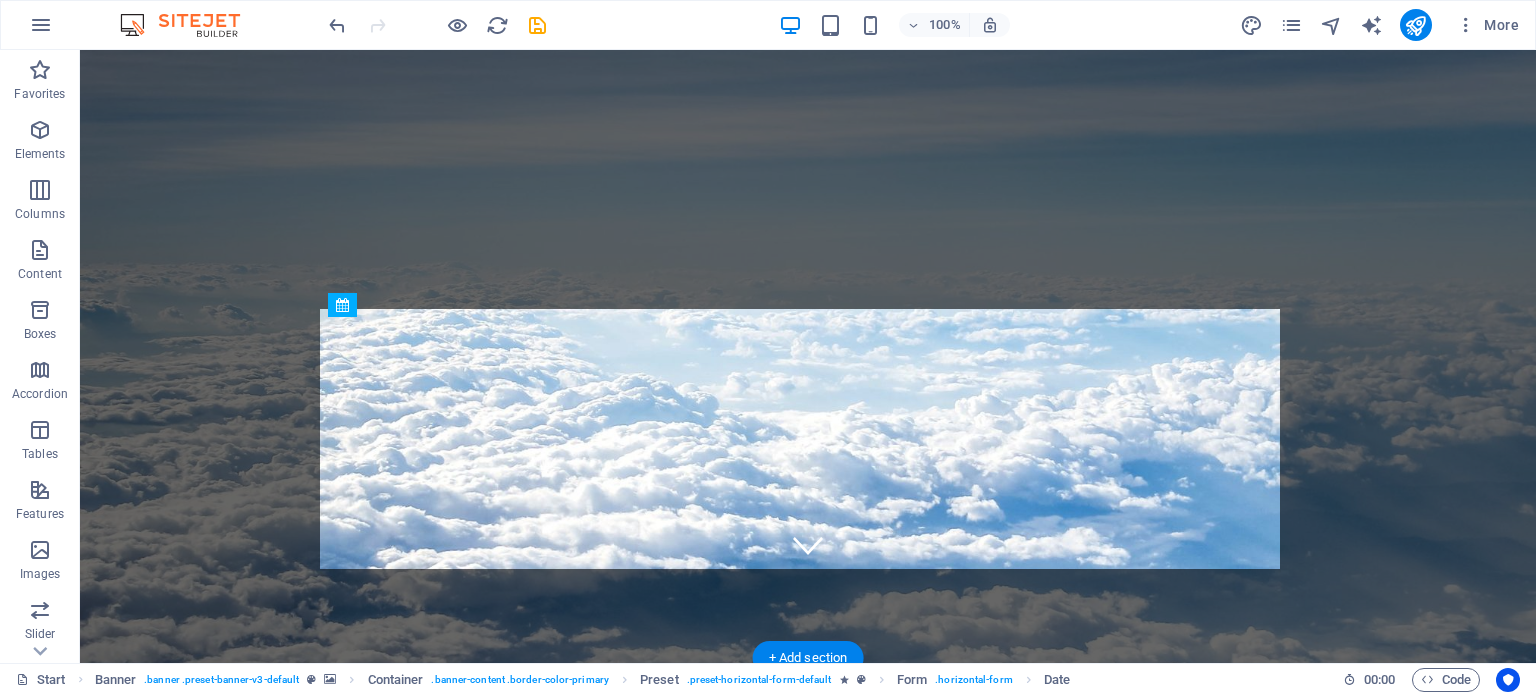 drag, startPoint x: 424, startPoint y: 592, endPoint x: 1082, endPoint y: 342, distance: 703.892 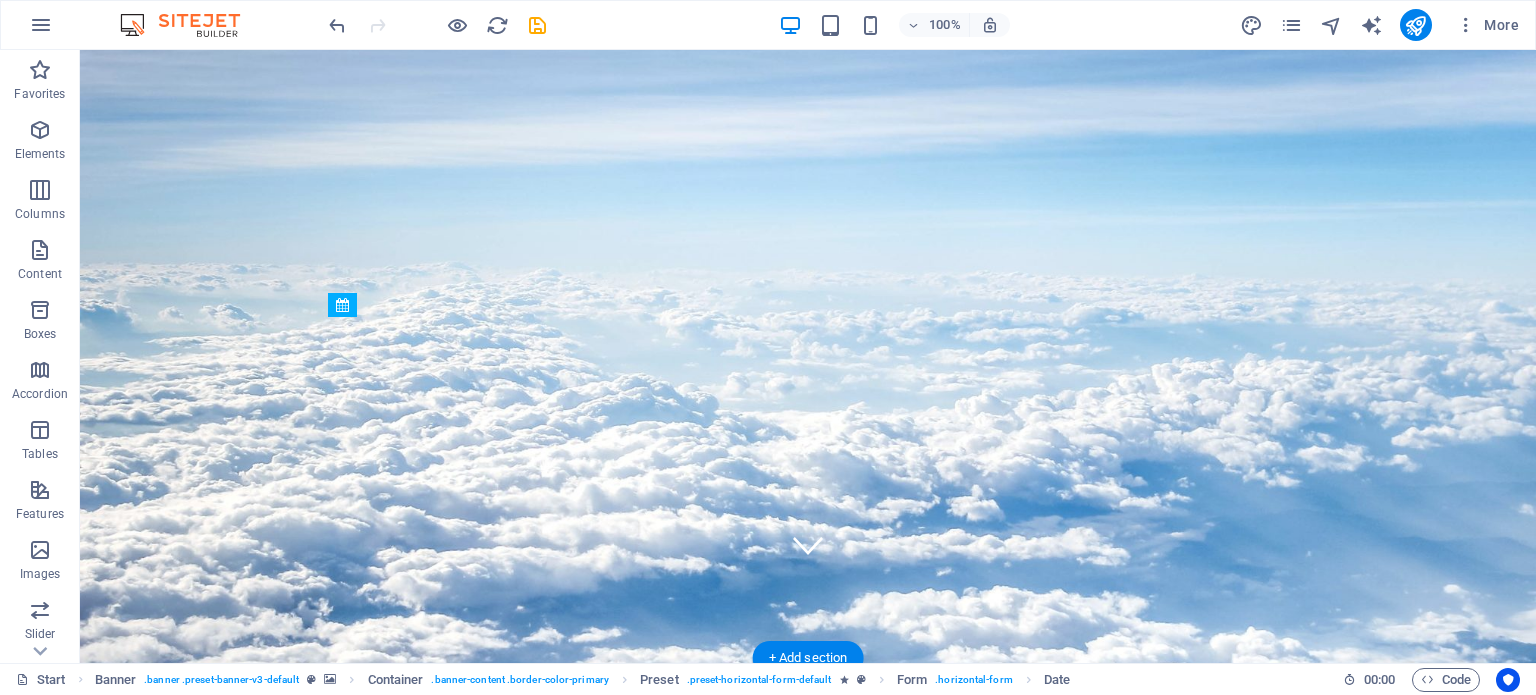drag, startPoint x: 400, startPoint y: 595, endPoint x: 948, endPoint y: 326, distance: 610.46295 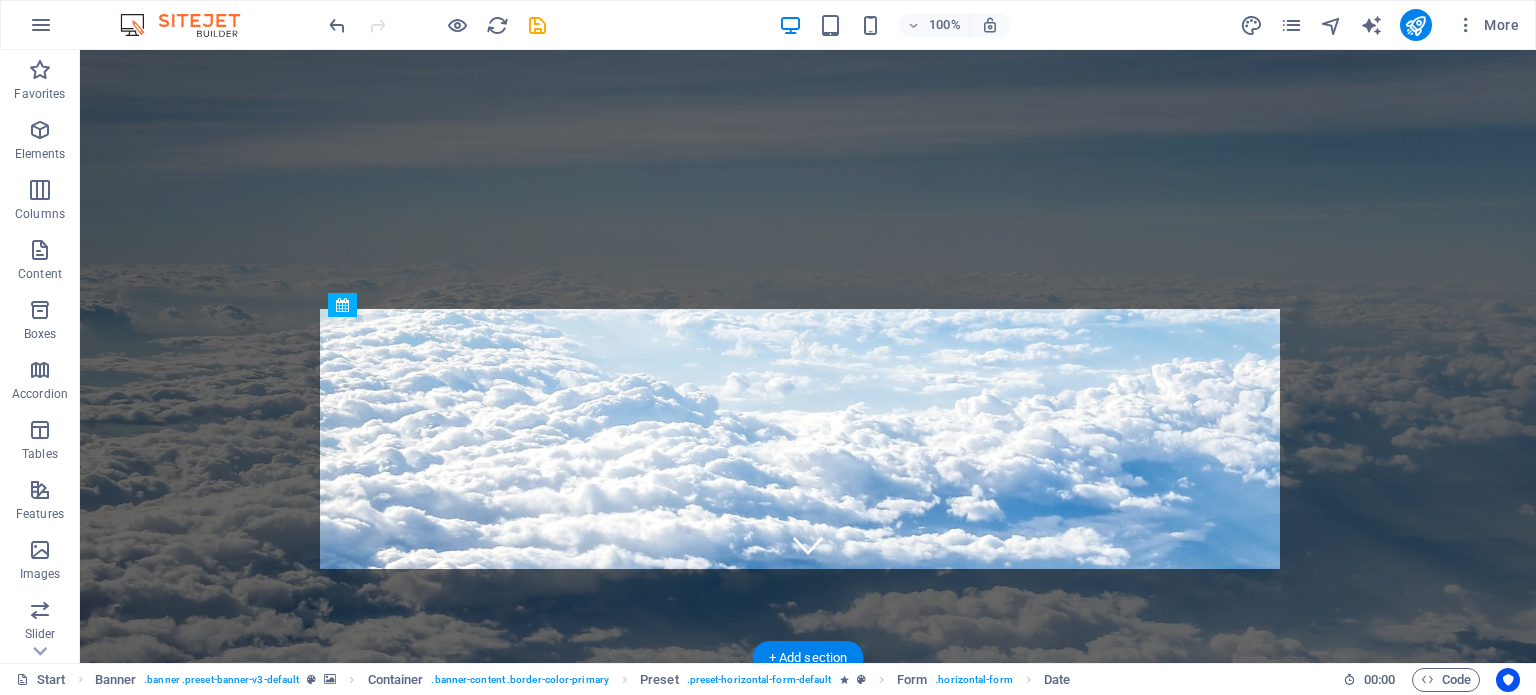 drag, startPoint x: 421, startPoint y: 584, endPoint x: 1015, endPoint y: 336, distance: 643.69244 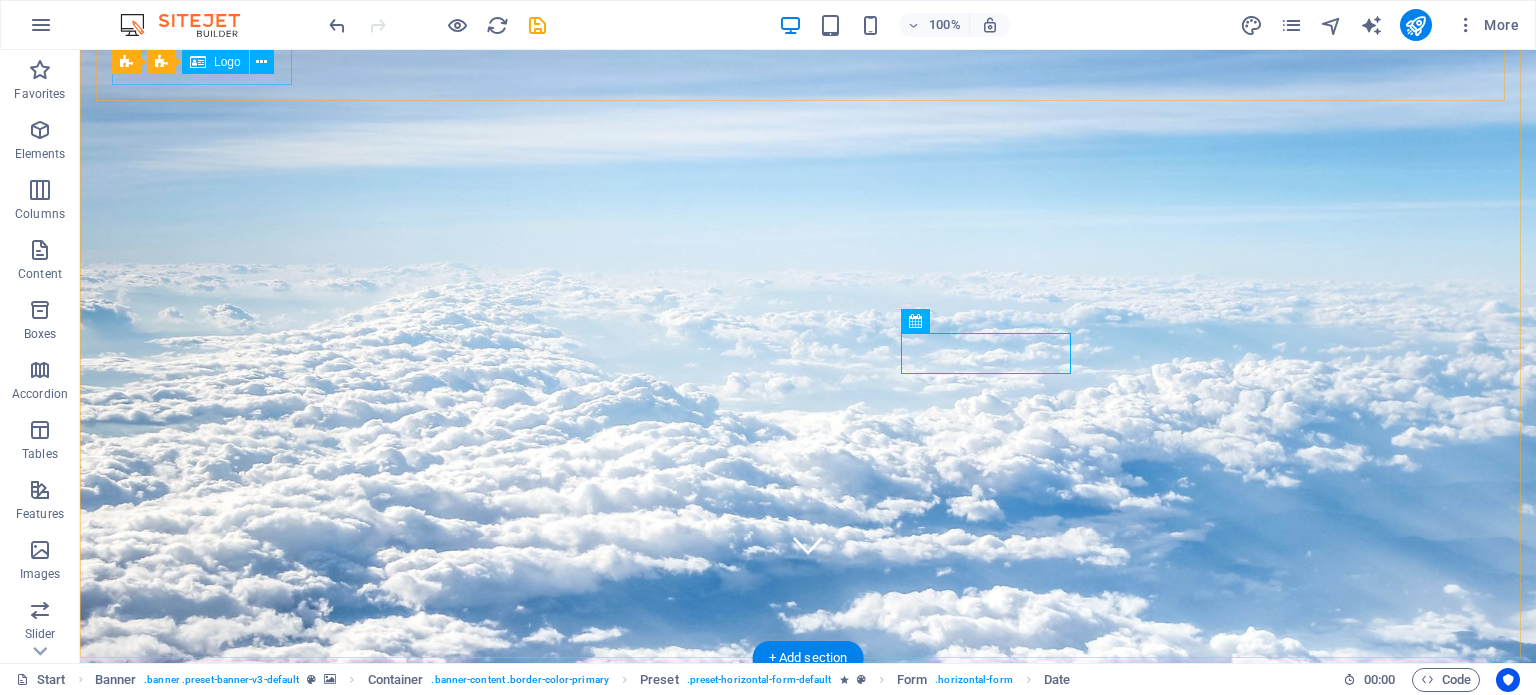 click at bounding box center (808, 793) 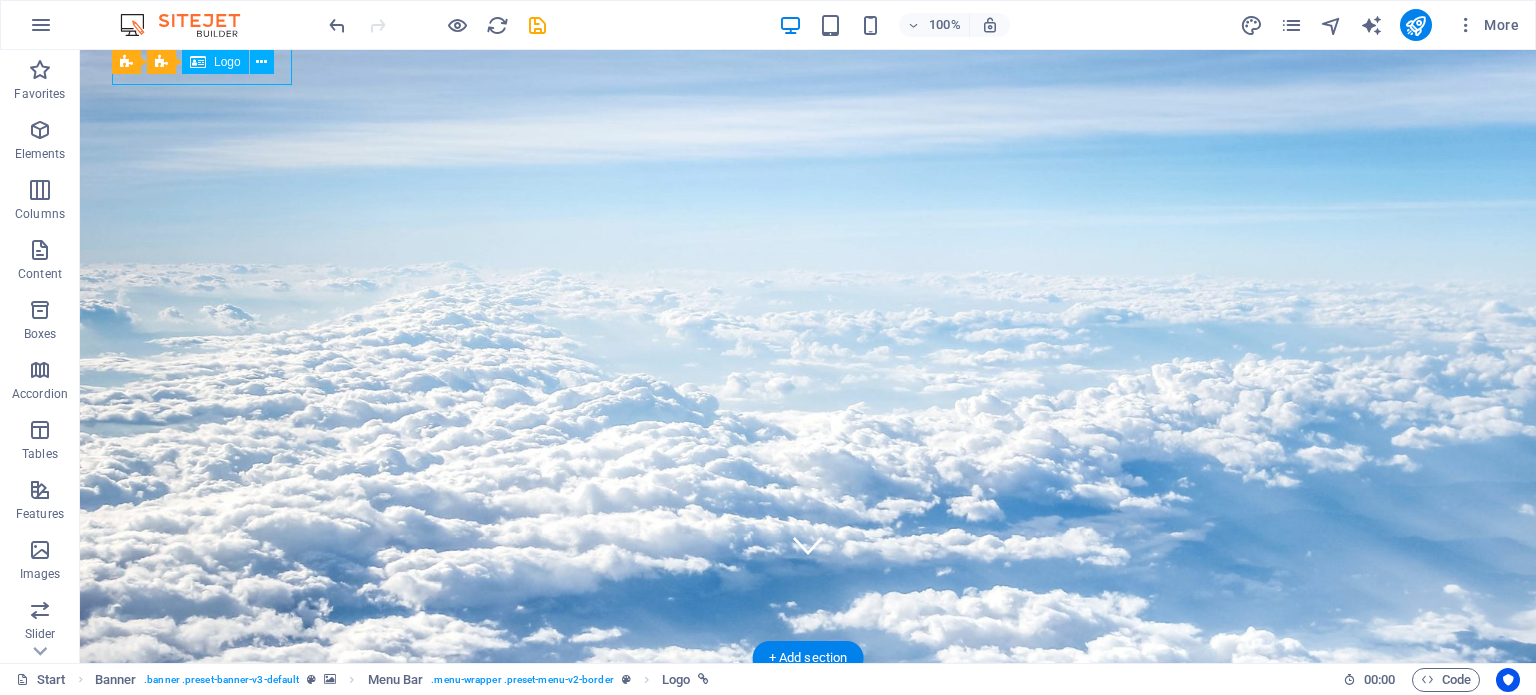 click at bounding box center [808, 793] 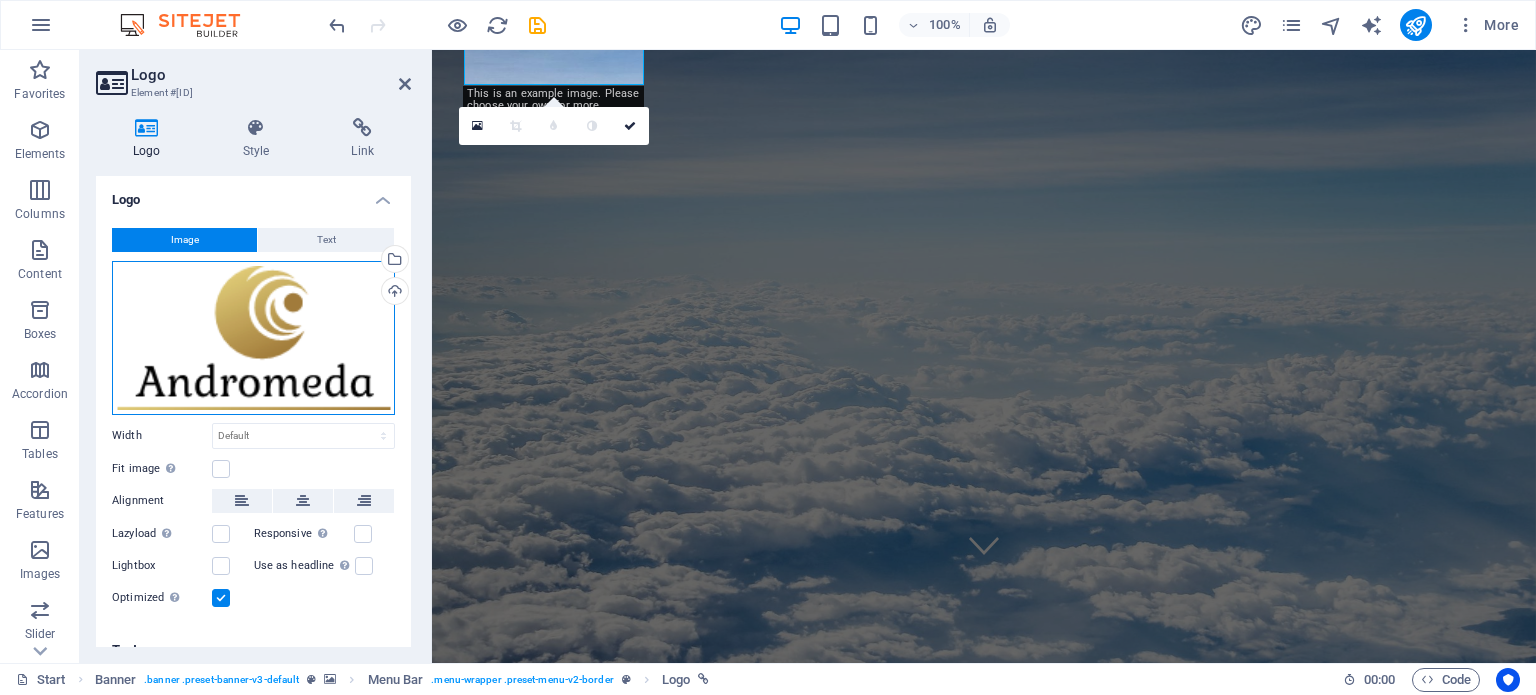 click on "Drag files here, click to choose files or select files from Files or our free stock photos & videos" at bounding box center (253, 338) 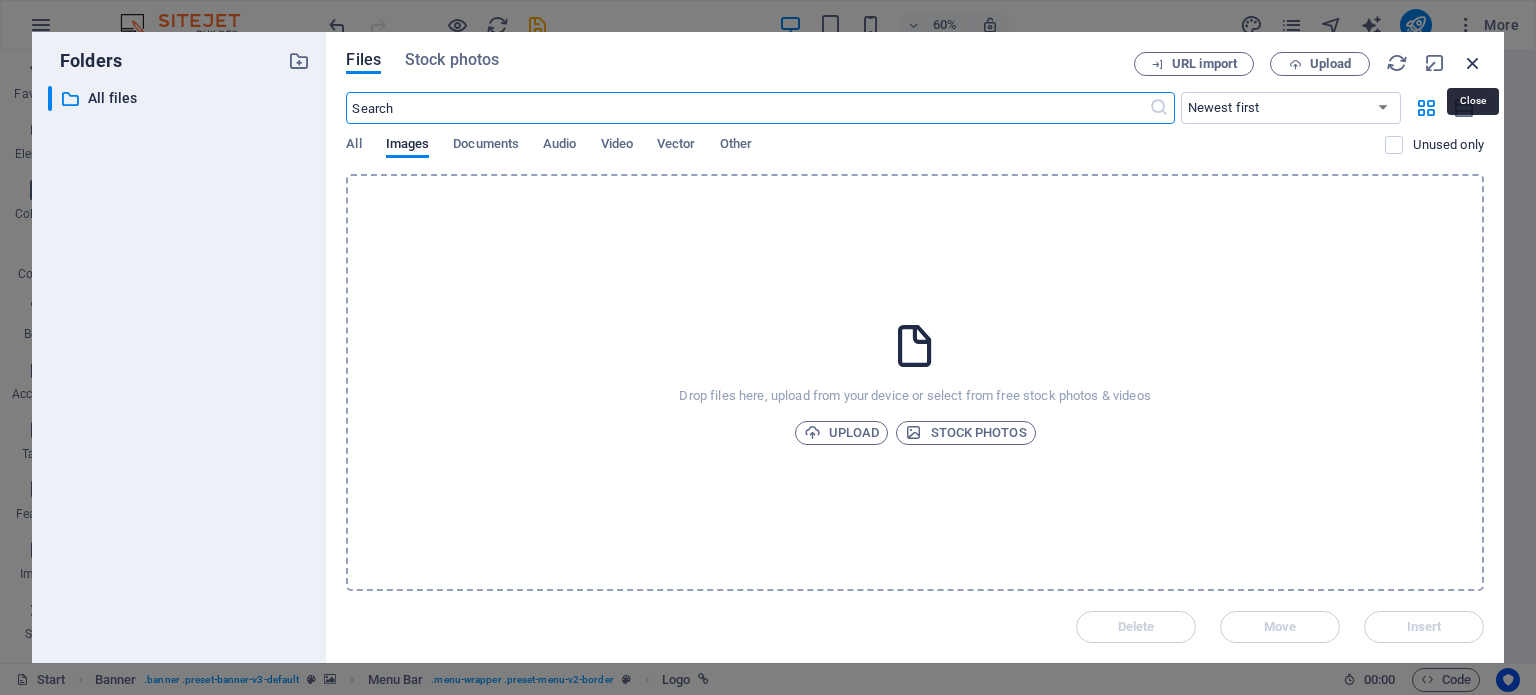 click at bounding box center [1473, 63] 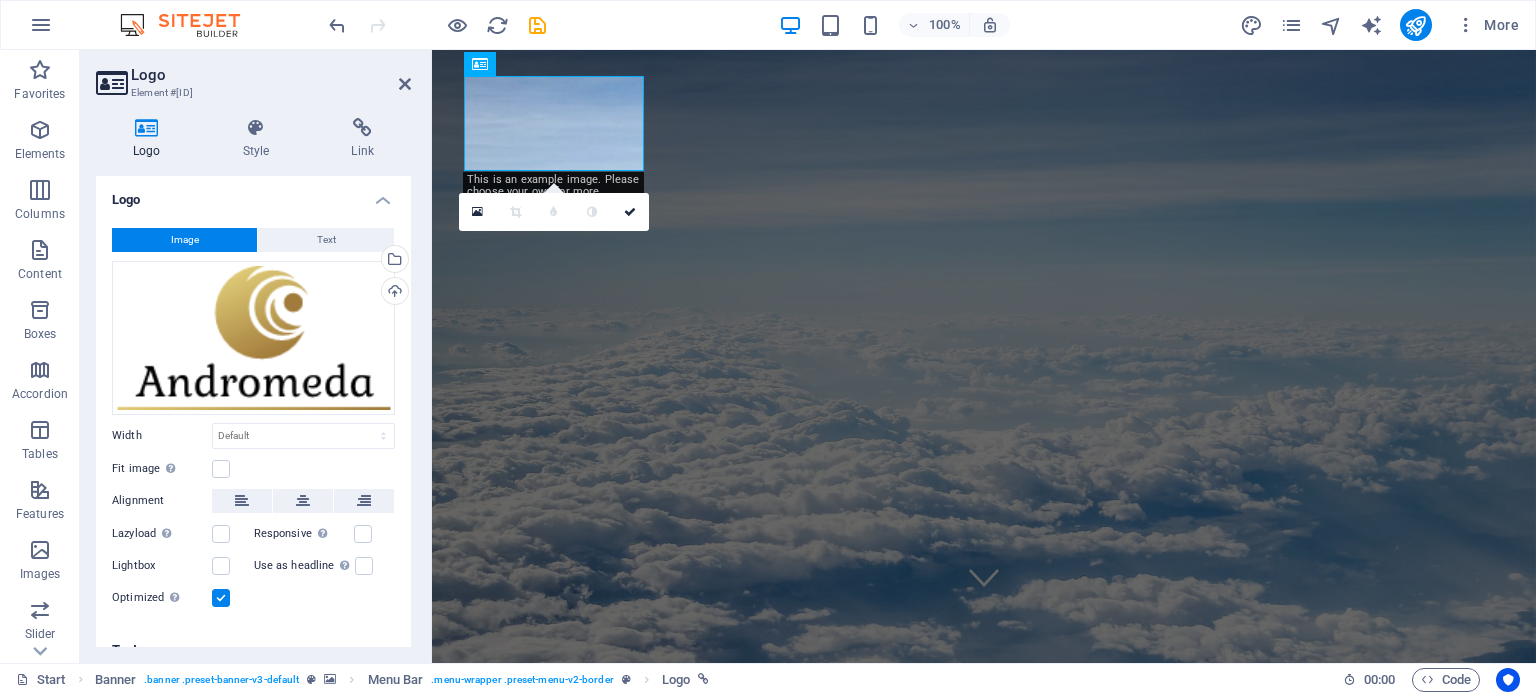 scroll, scrollTop: 0, scrollLeft: 0, axis: both 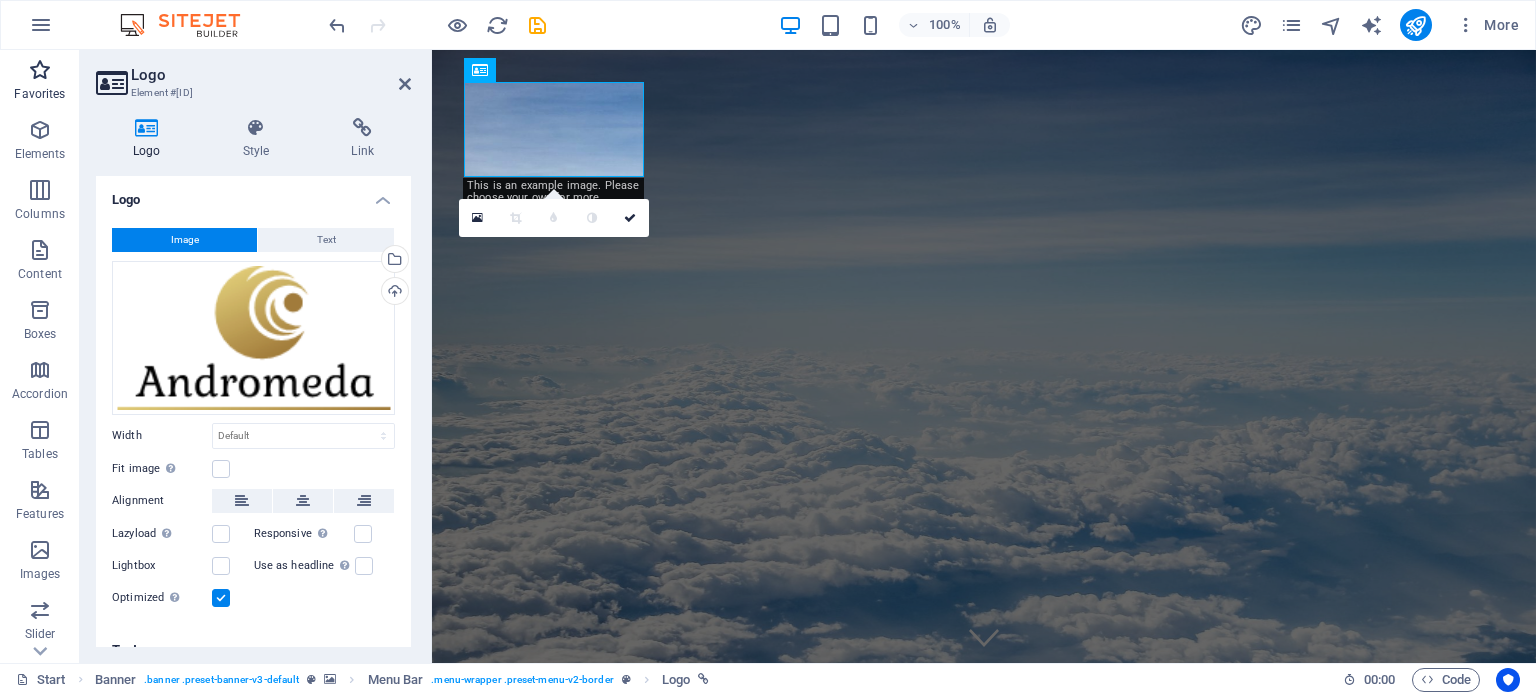 click on "Favorites" at bounding box center [39, 94] 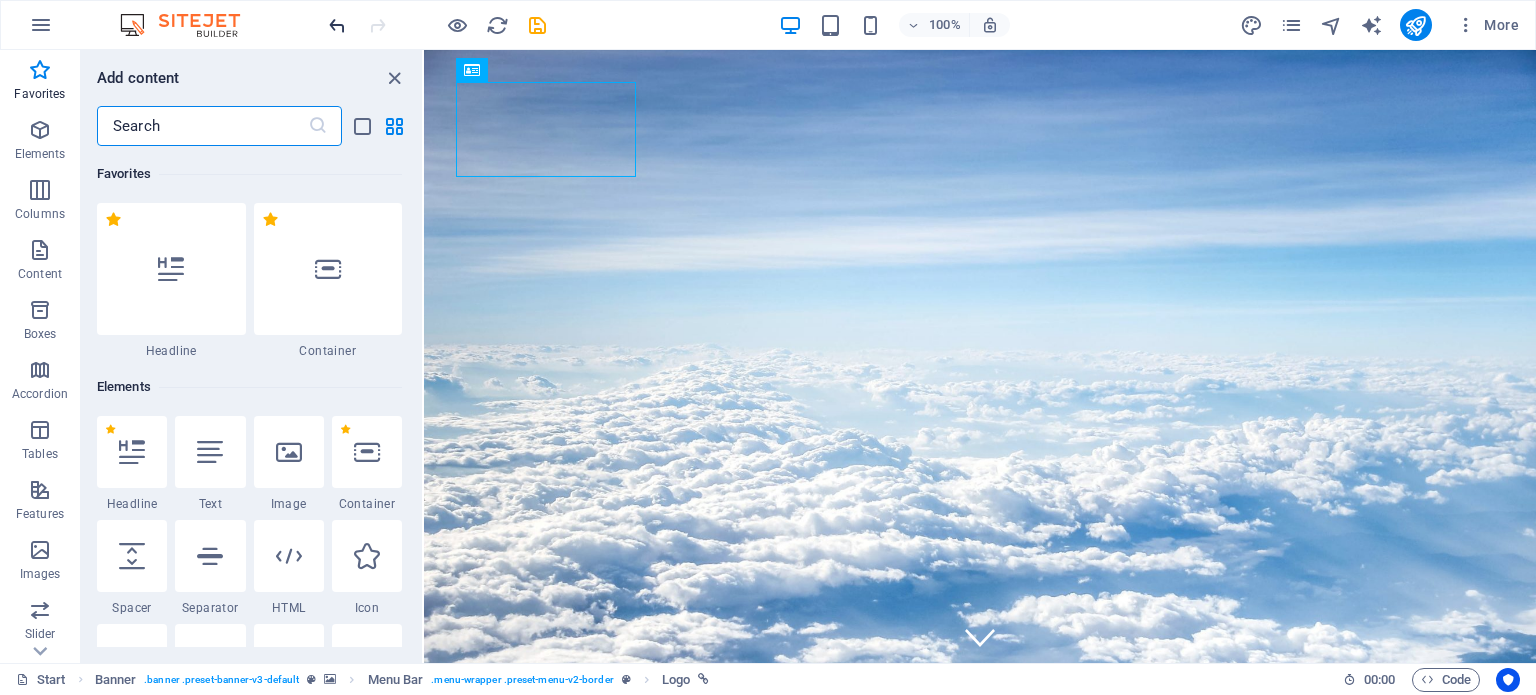 click at bounding box center [337, 25] 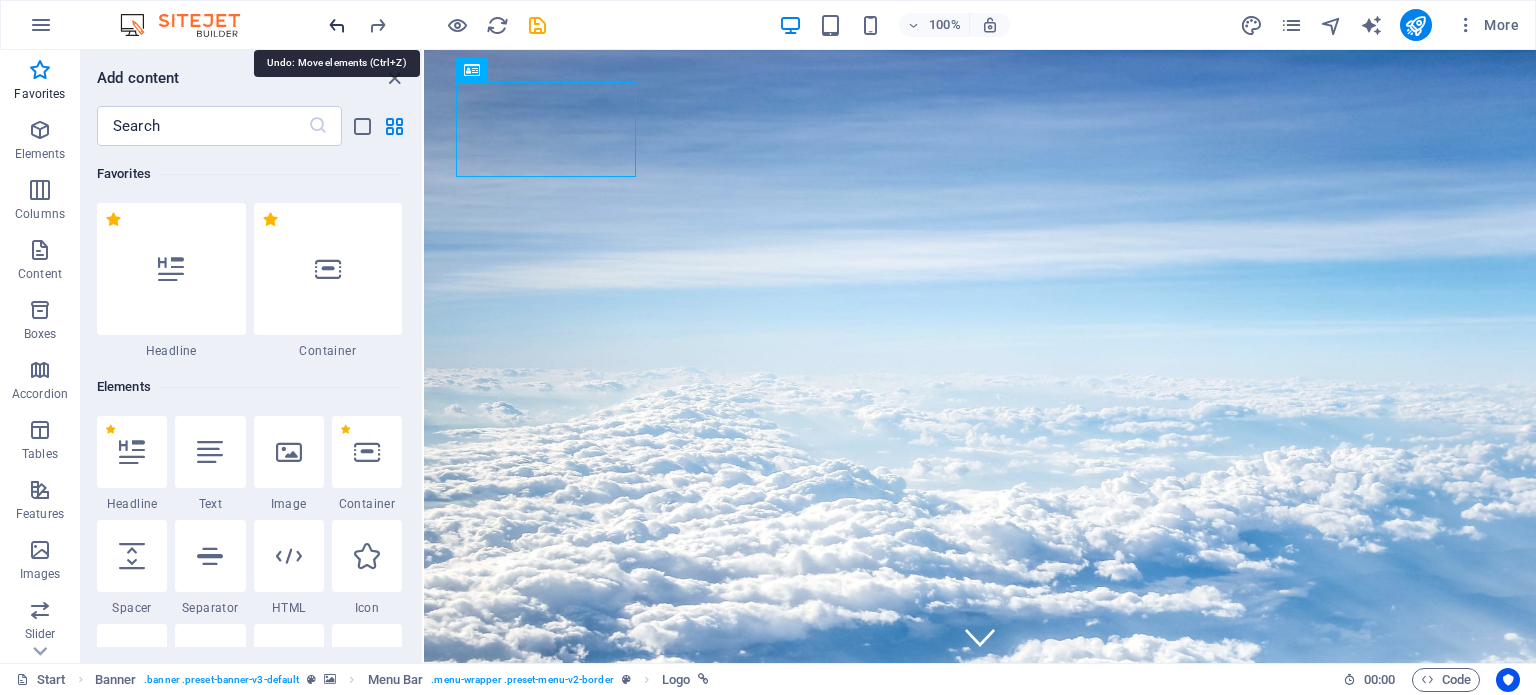 click at bounding box center [337, 25] 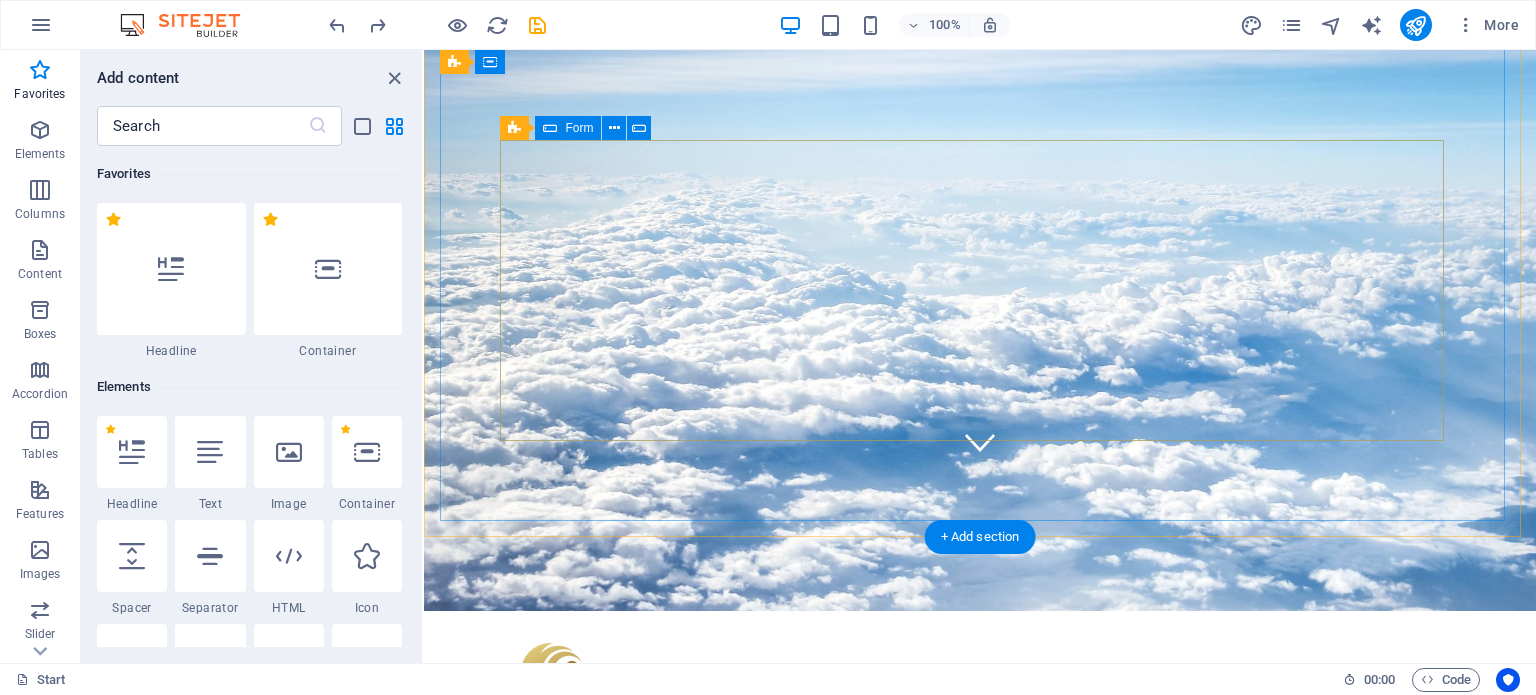 scroll, scrollTop: 0, scrollLeft: 0, axis: both 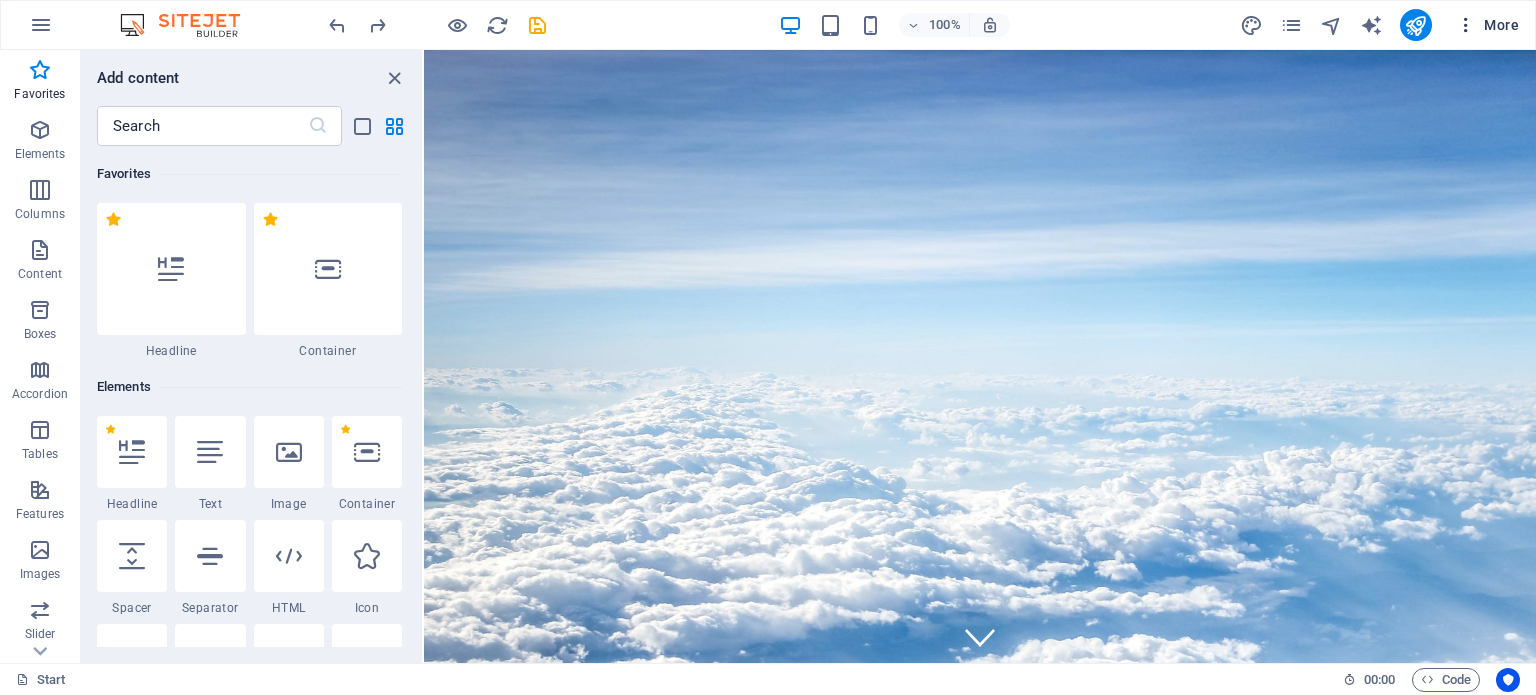click on "More" at bounding box center [1487, 25] 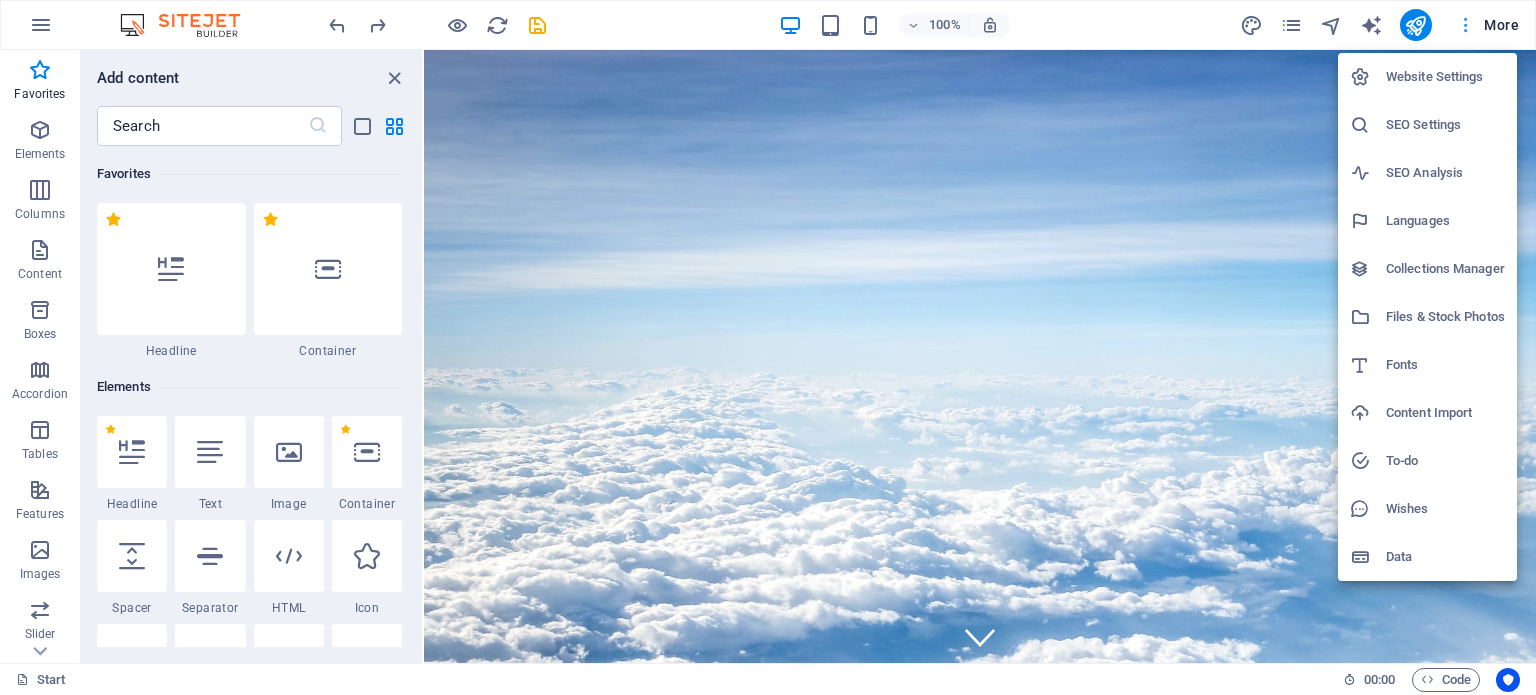 click at bounding box center [768, 347] 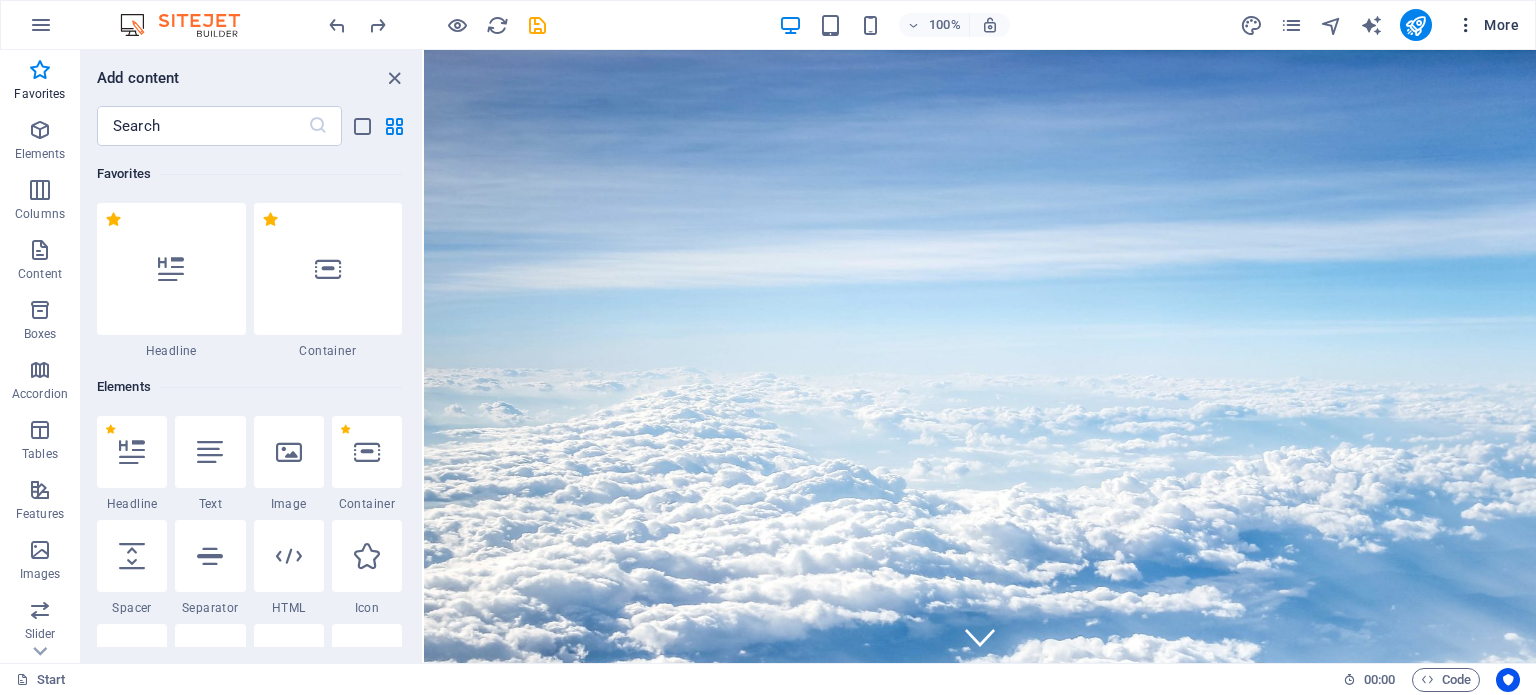 click at bounding box center [1466, 25] 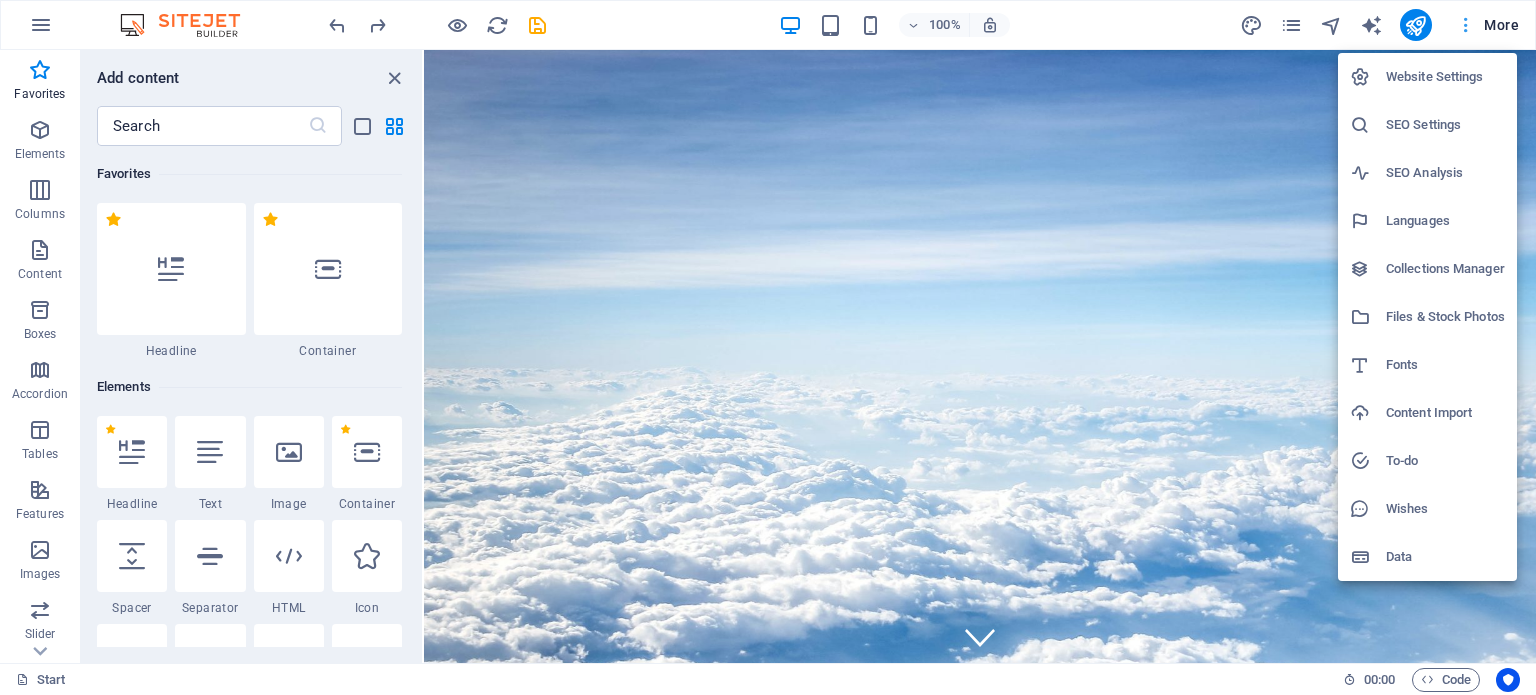 click at bounding box center (768, 347) 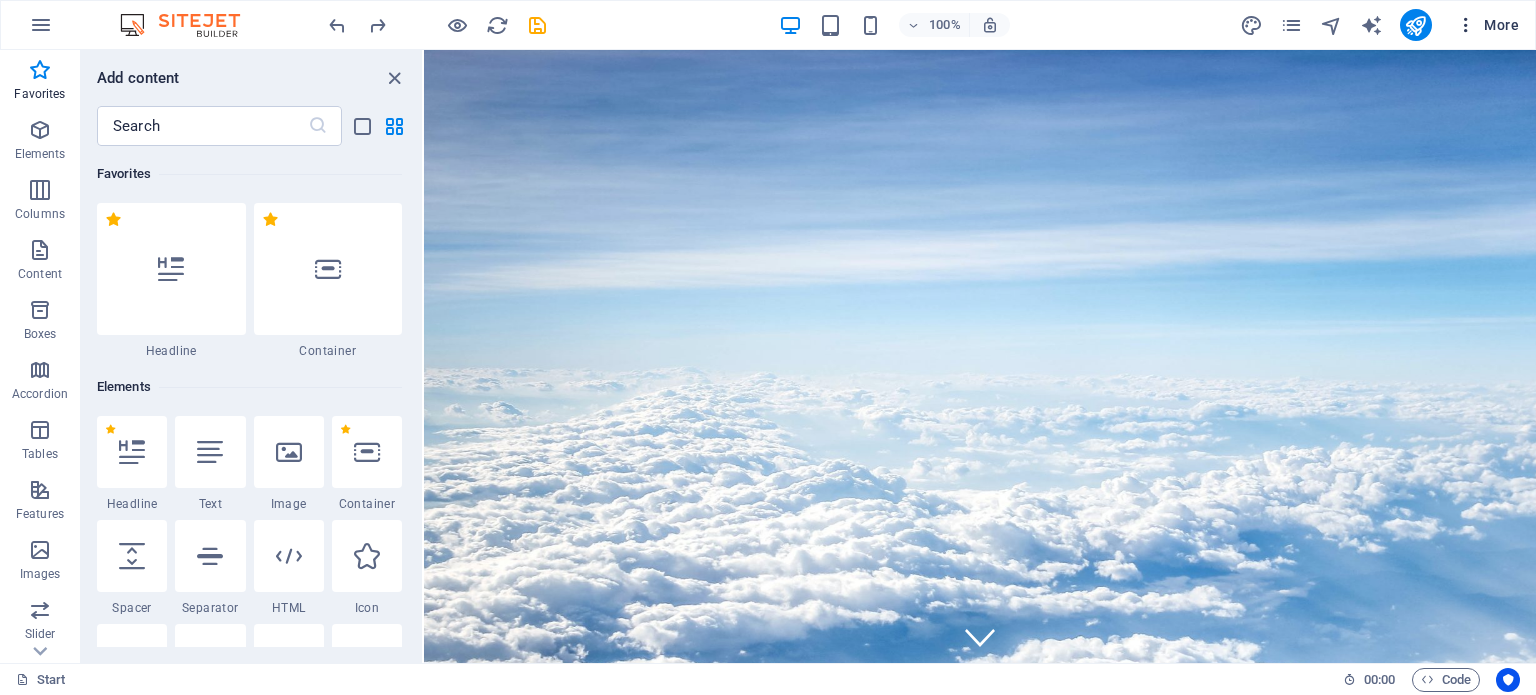 click on "More" at bounding box center (1487, 25) 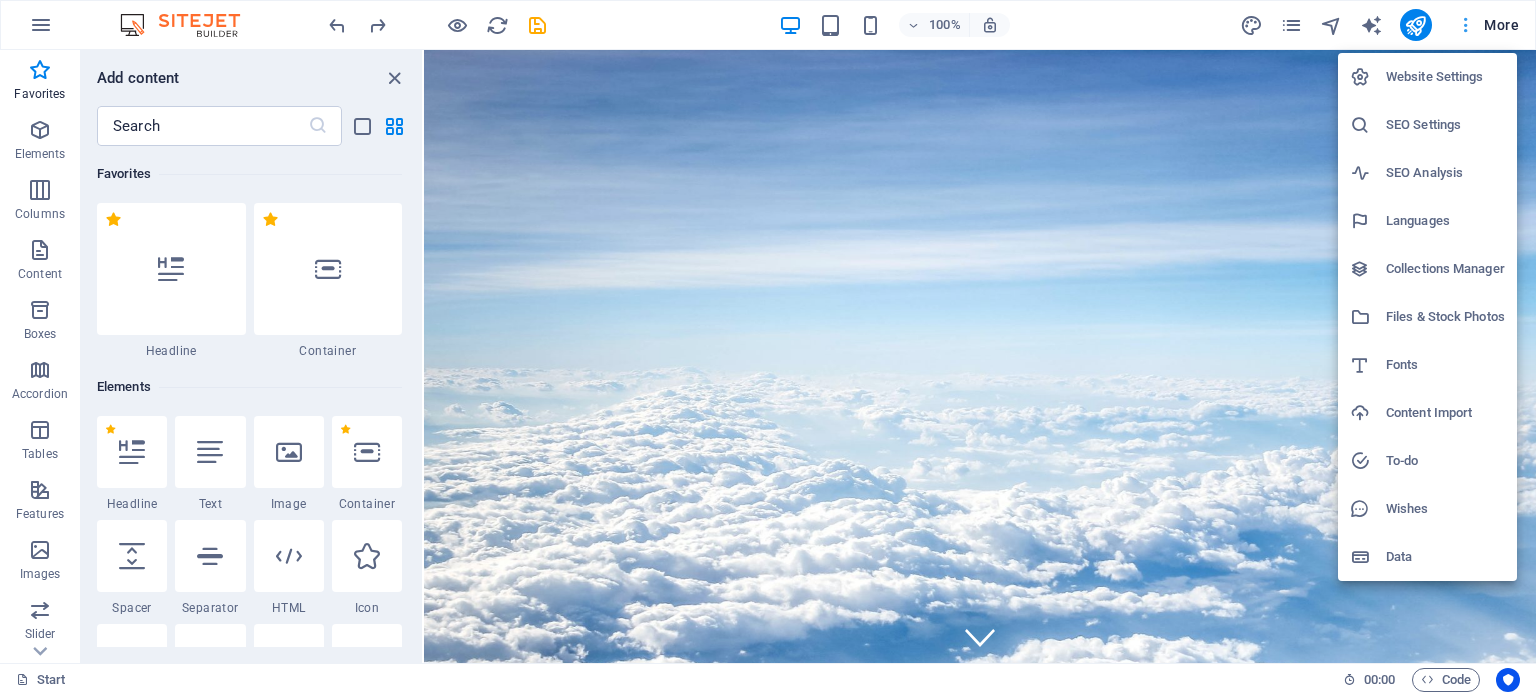 click at bounding box center (768, 347) 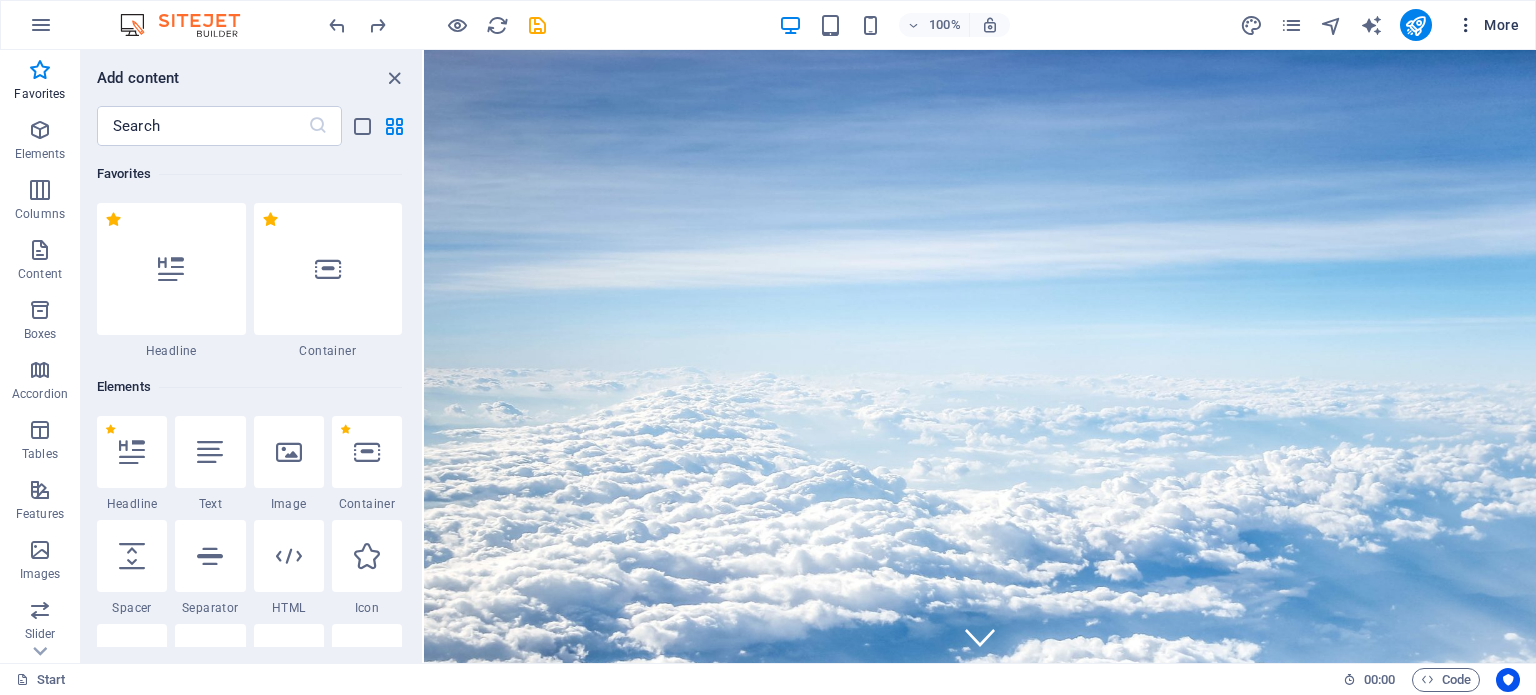 click at bounding box center [1466, 25] 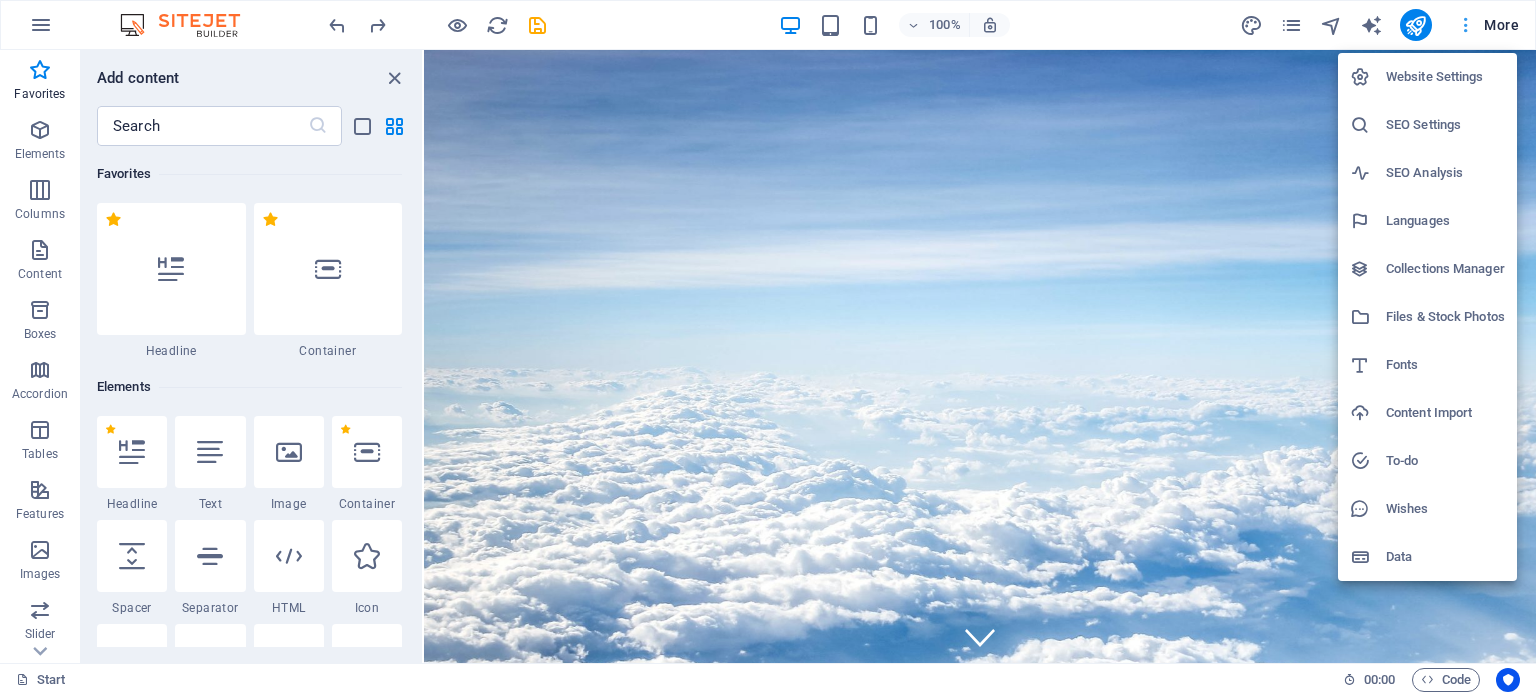 click at bounding box center [768, 347] 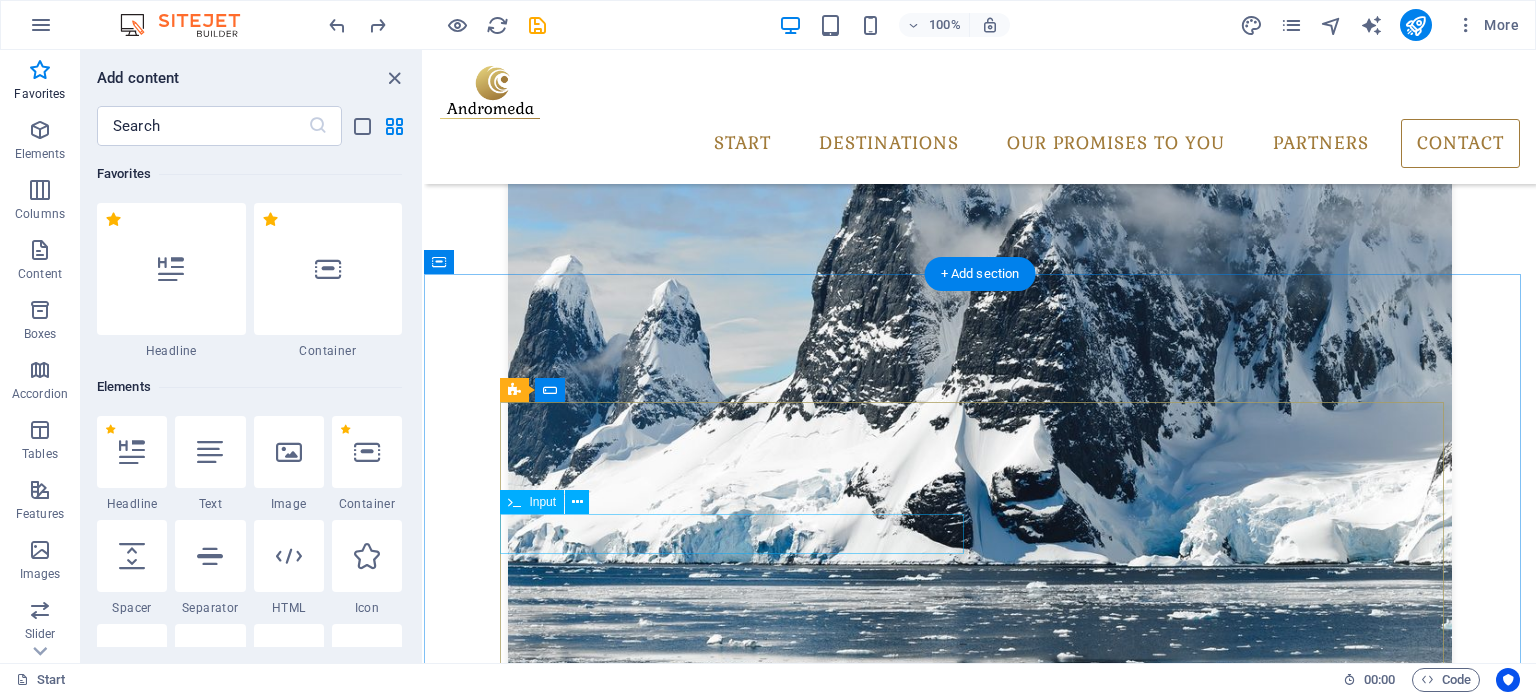 scroll, scrollTop: 4044, scrollLeft: 0, axis: vertical 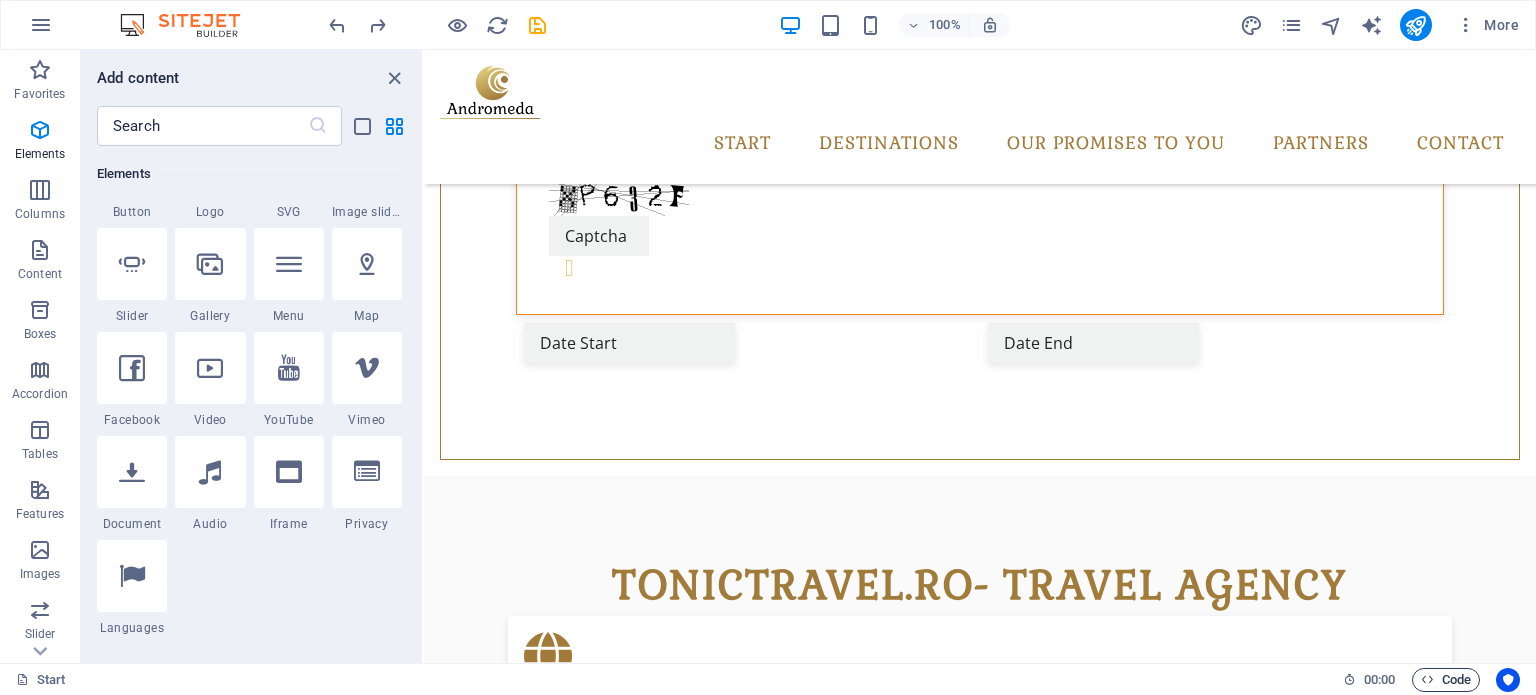 click on "Code" at bounding box center (1446, 680) 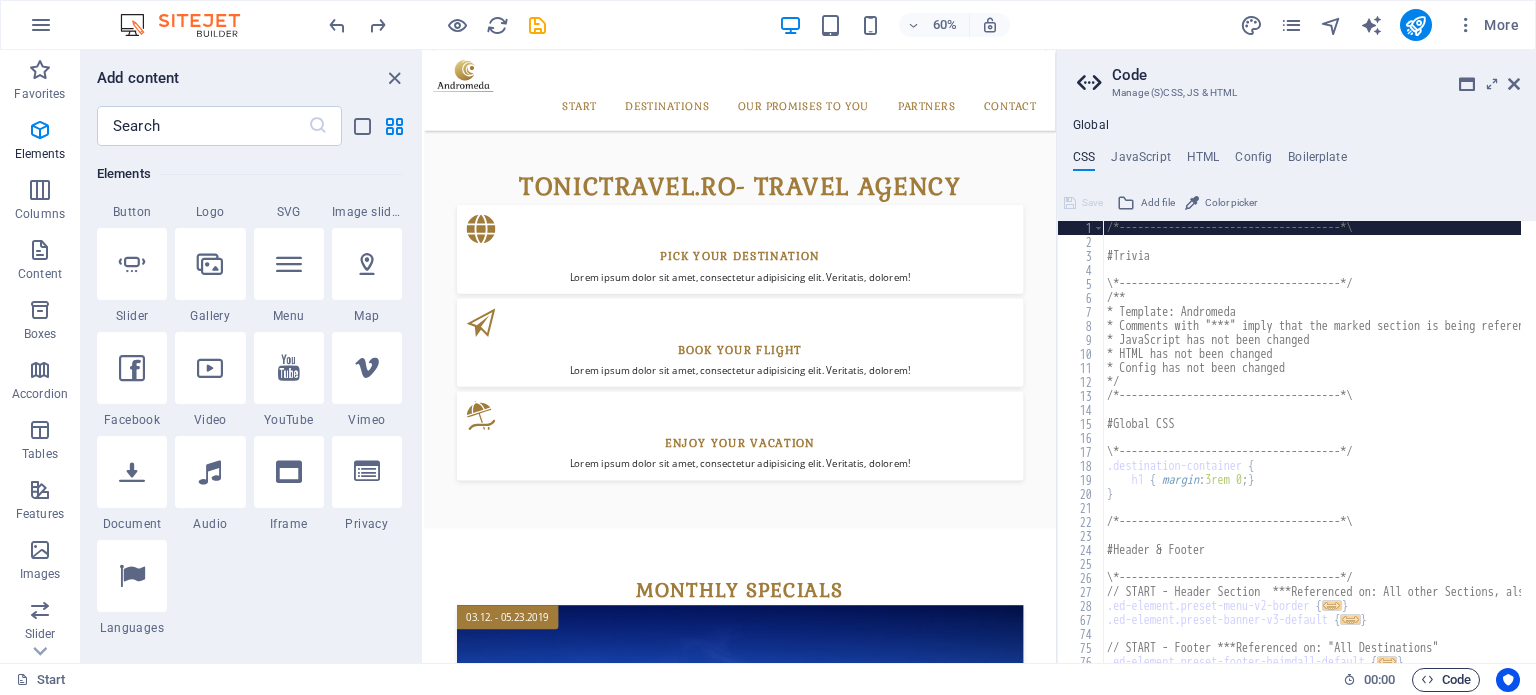 click on "Code" at bounding box center [1446, 680] 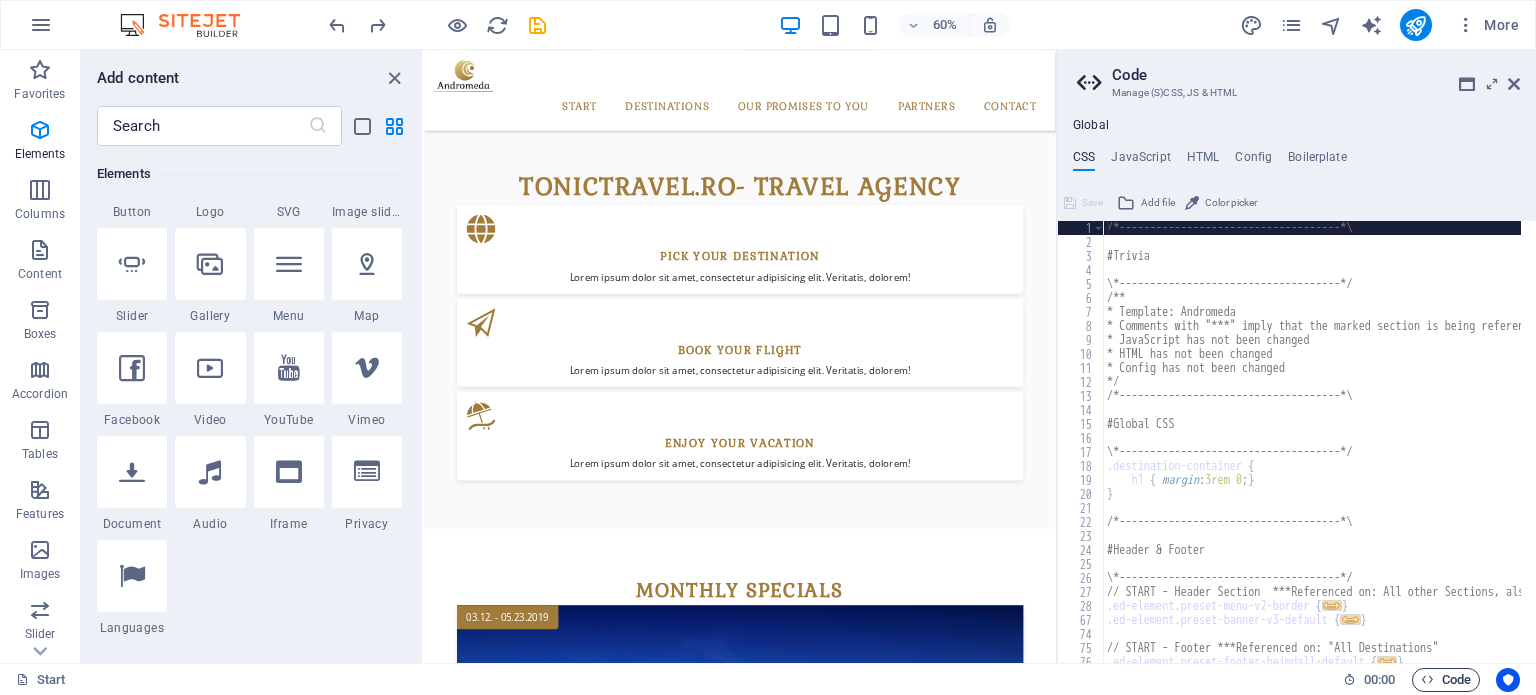 click on "Code" at bounding box center [1446, 680] 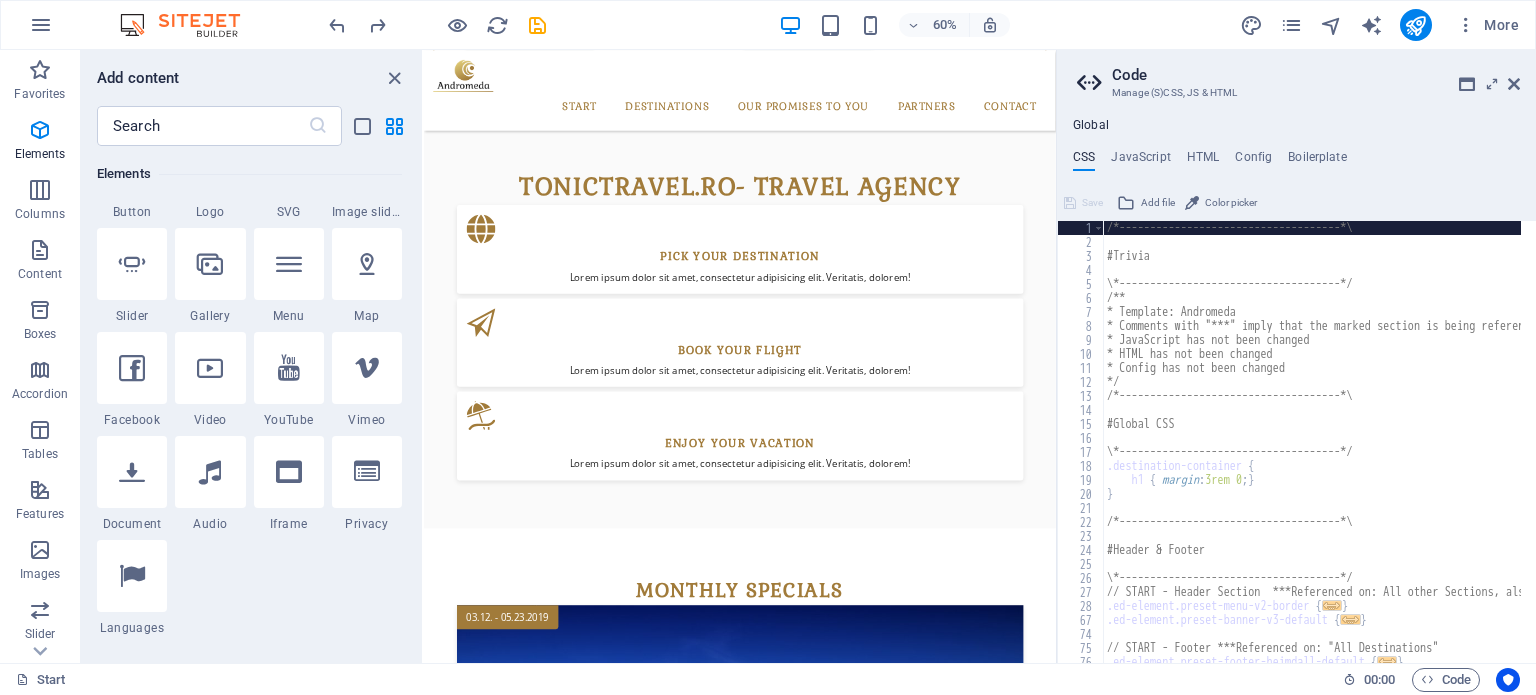 click on "Code Manage (S)CSS, JS & HTML Global CSS JavaScript HTML Config Boilerplate /*------------------------------------*
1 2 3 4 5 6 7 8 9 10 11 12 13 14 15 16 17 18 19 20 21 22 23 24 25 26 27 28 67 74 75 76 /*------------------------------------*
#Trivia
*------------------------------------*/ /**   * Template: Andromeda   * Comments with "***" imply that the marked section is being referenced somewhere else   * JavaScript has not been changed   * HTML has not been changed   * Config has not been changed   */ /*------------------------------------*
#Global CSS
*------------------------------------*/ .destination-container   {
h1   {
margin :  3rem   0 ;
}
}
/*------------------------------------*
#Header & Footer
*------------------------------------*/ // START - Header Section  ***Referenced on: All other Sections, also includes Horizontal Form   .ed-element.preset-menu-v2-border   { ... }
.ed-element.preset-banner-v3-default   { ... }
{ ... }
Save Add file" at bounding box center [1296, 356] 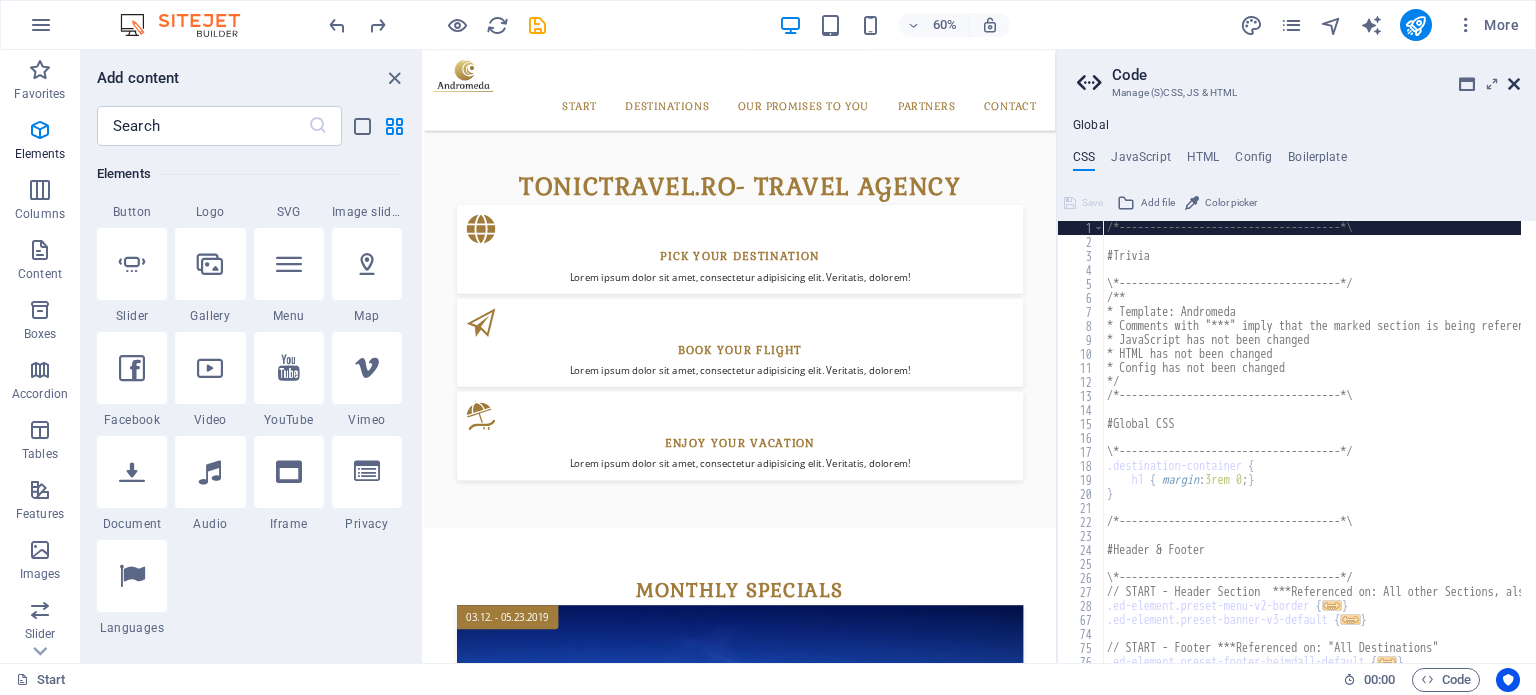 click at bounding box center (1514, 84) 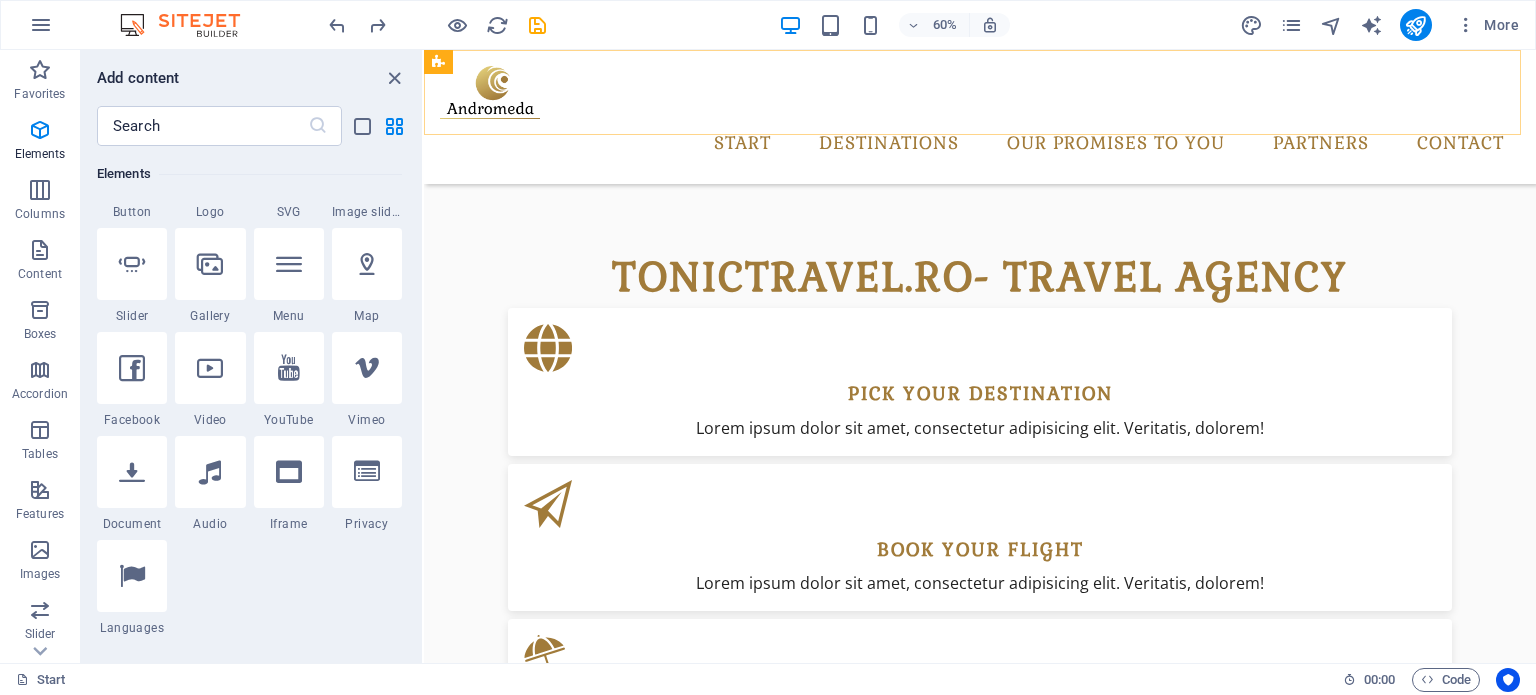 scroll, scrollTop: 1044, scrollLeft: 0, axis: vertical 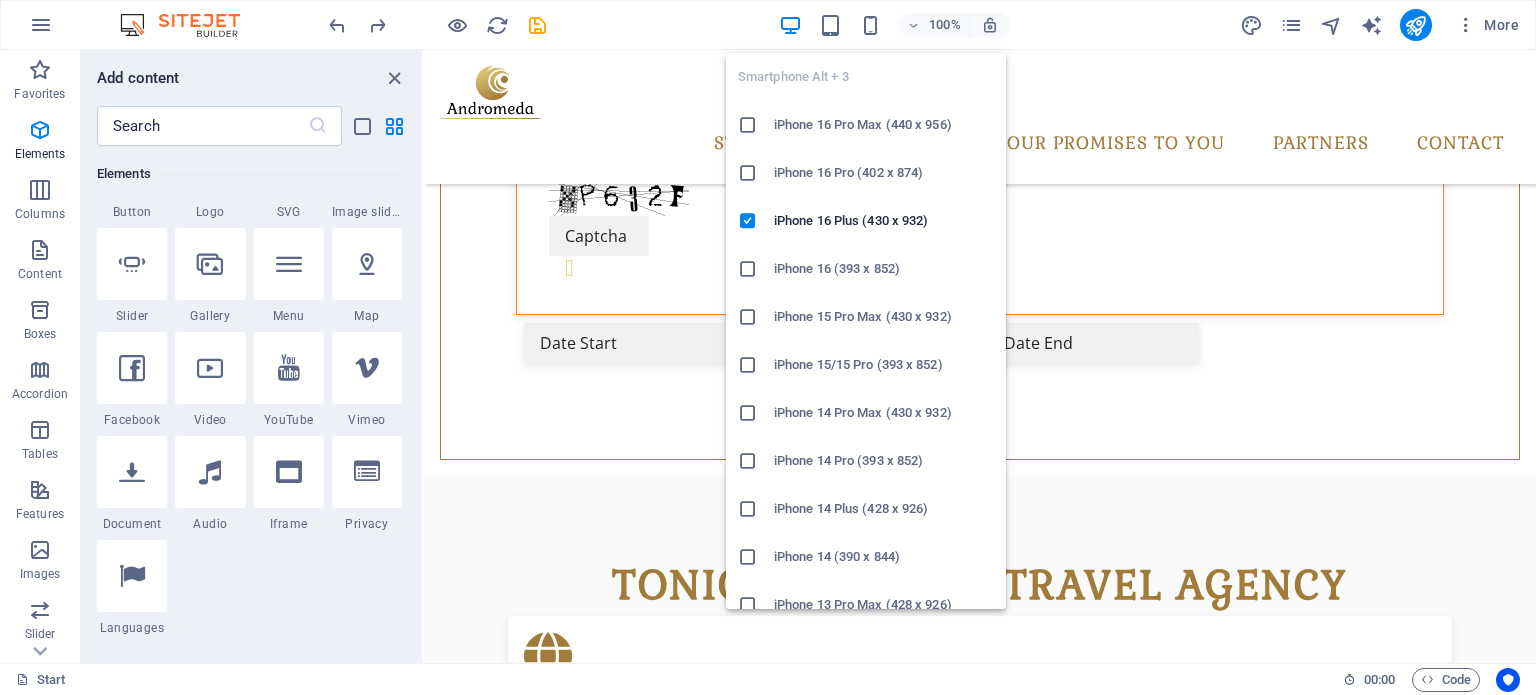 click on "iPhone 15/15 Pro (393 x 852)" at bounding box center (884, 365) 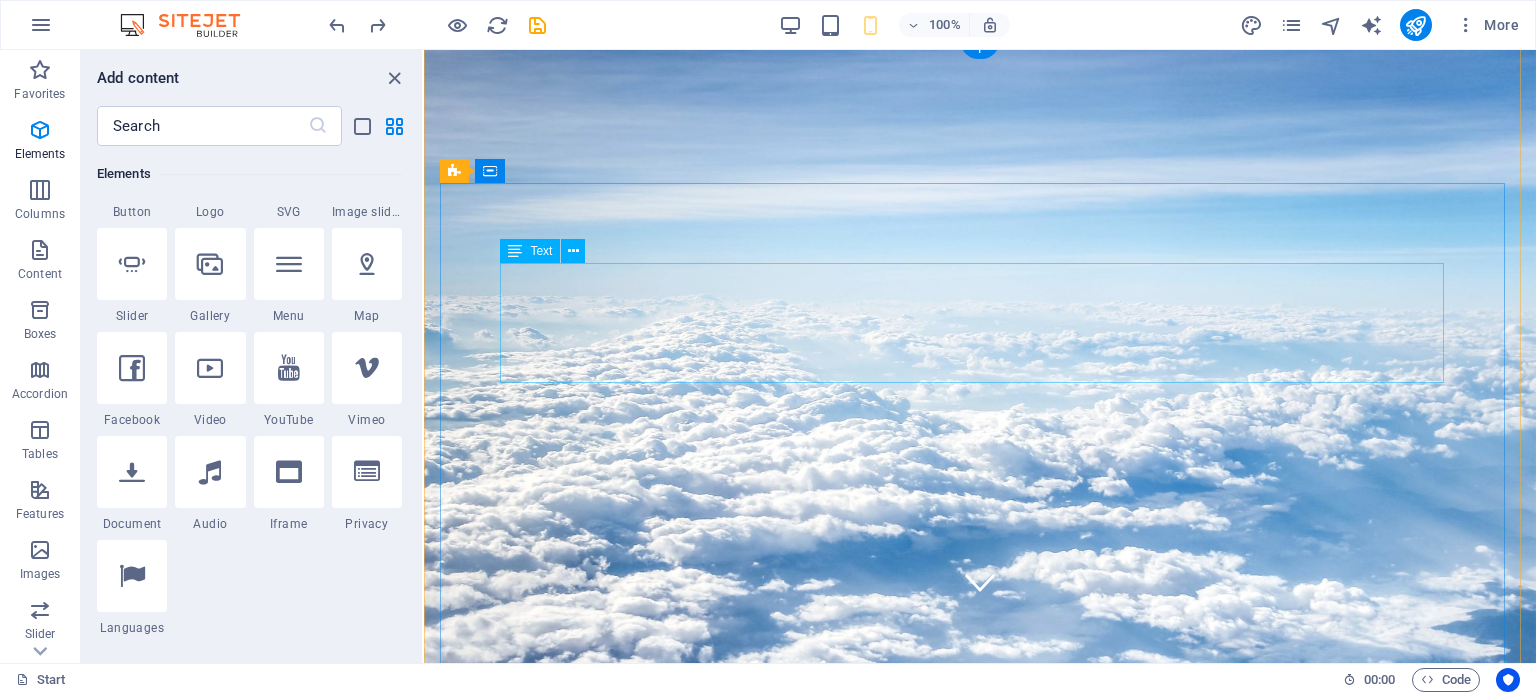 scroll, scrollTop: 0, scrollLeft: 0, axis: both 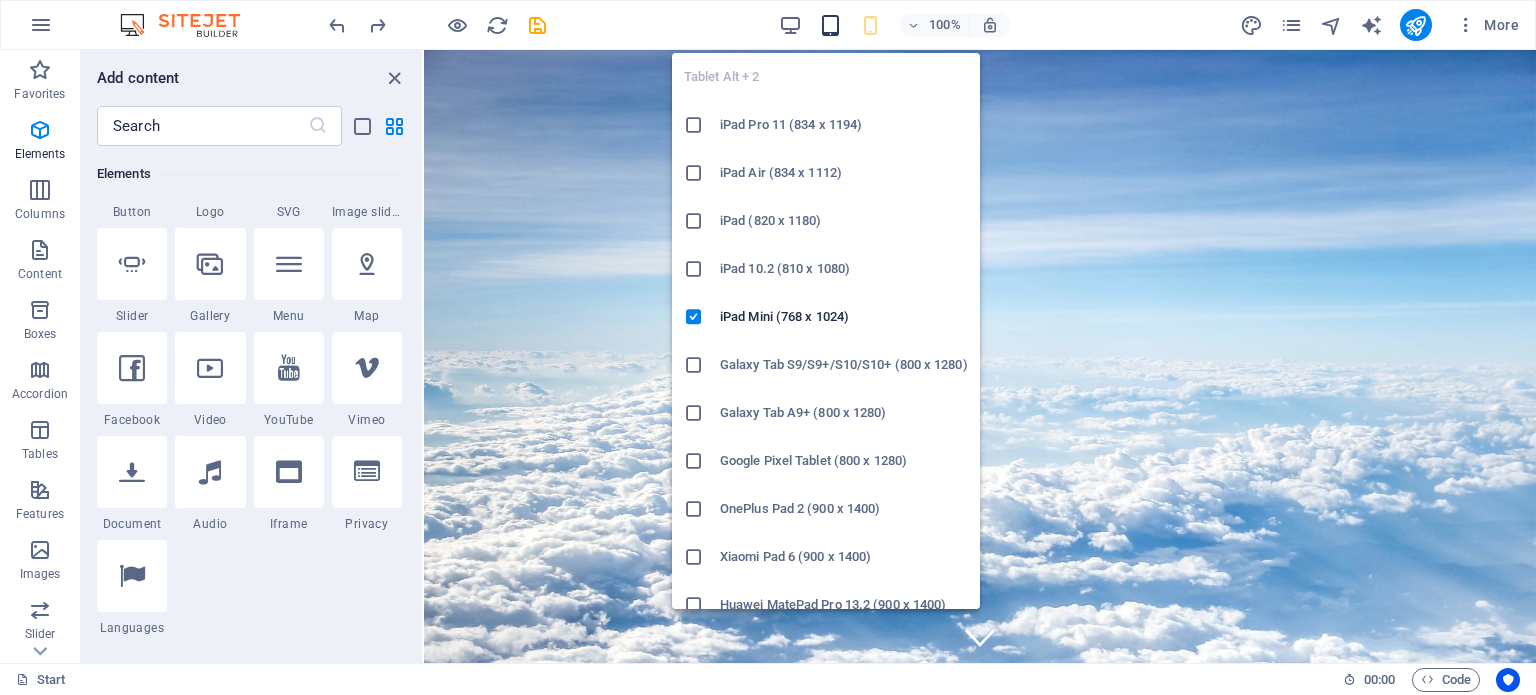 click at bounding box center [830, 25] 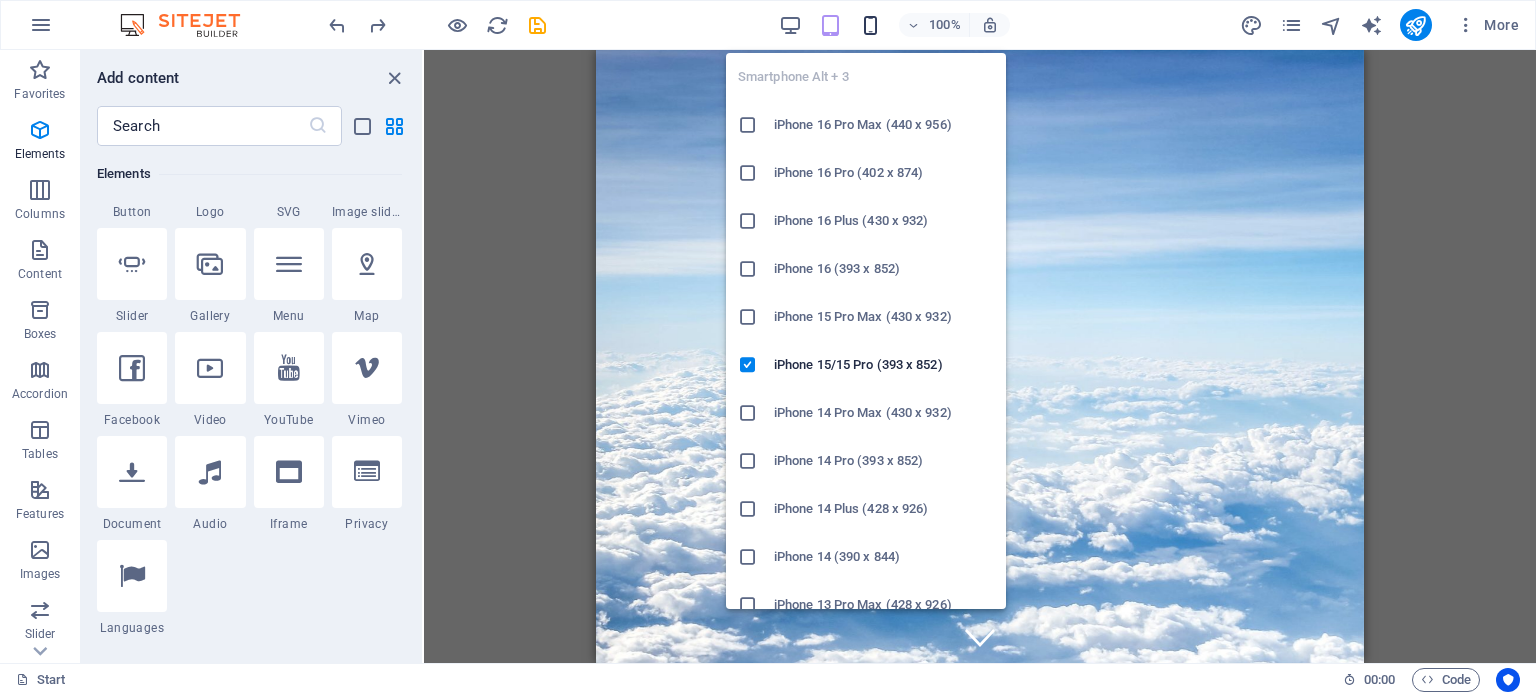 click at bounding box center [870, 25] 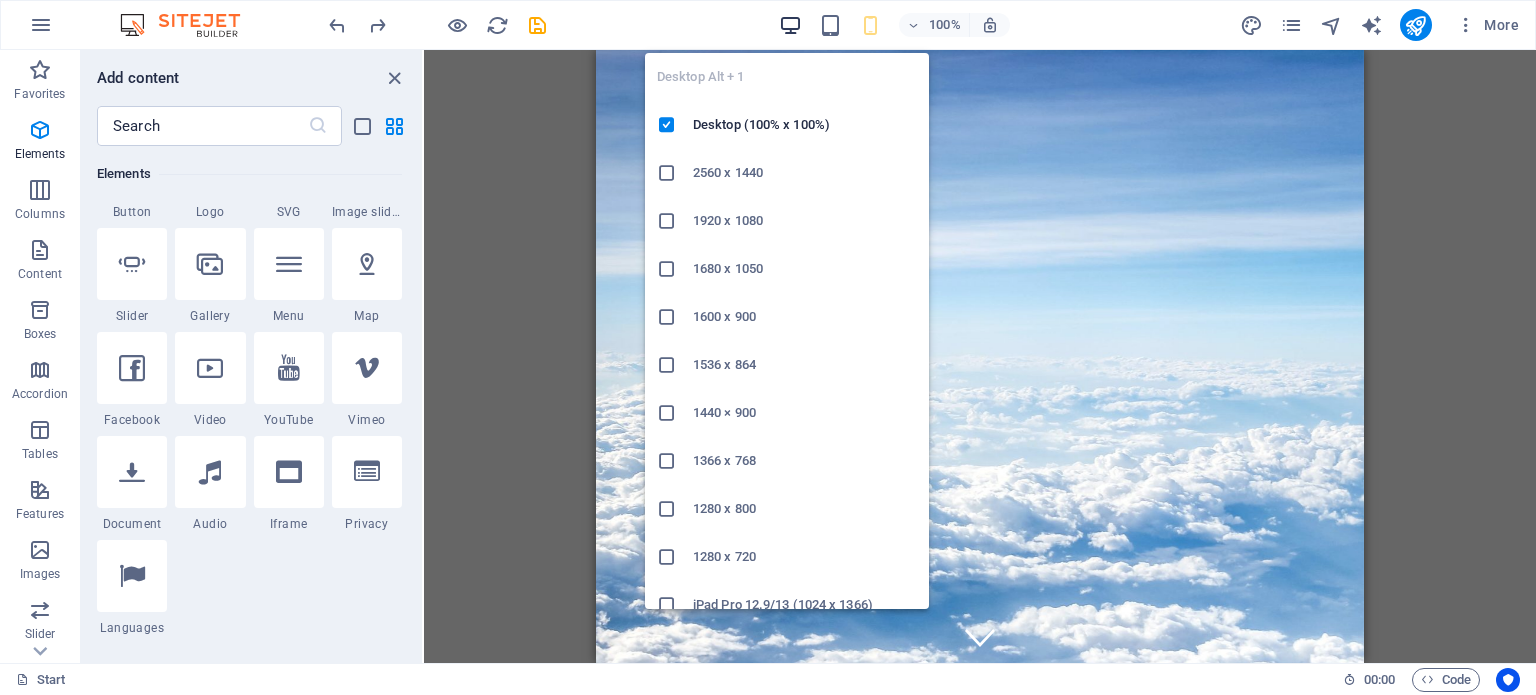 click at bounding box center (790, 25) 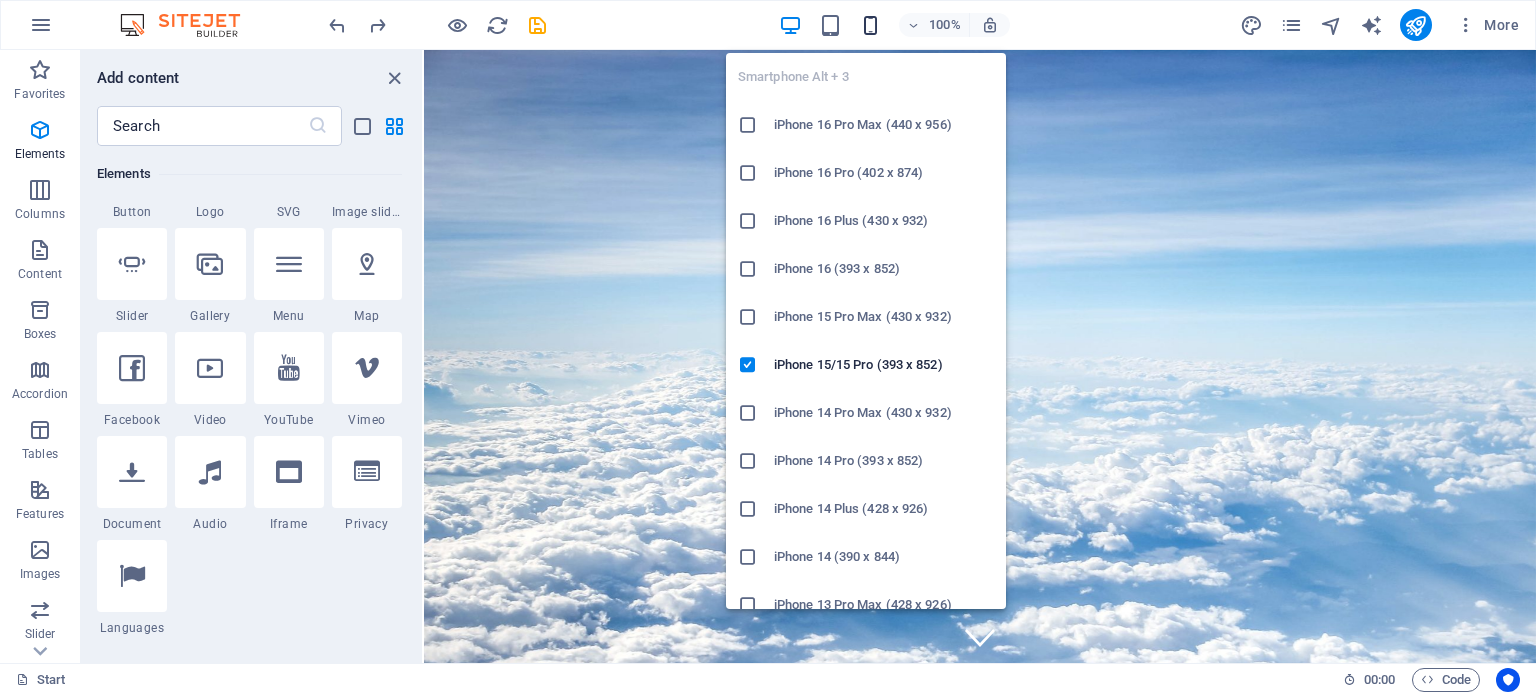 click at bounding box center (870, 25) 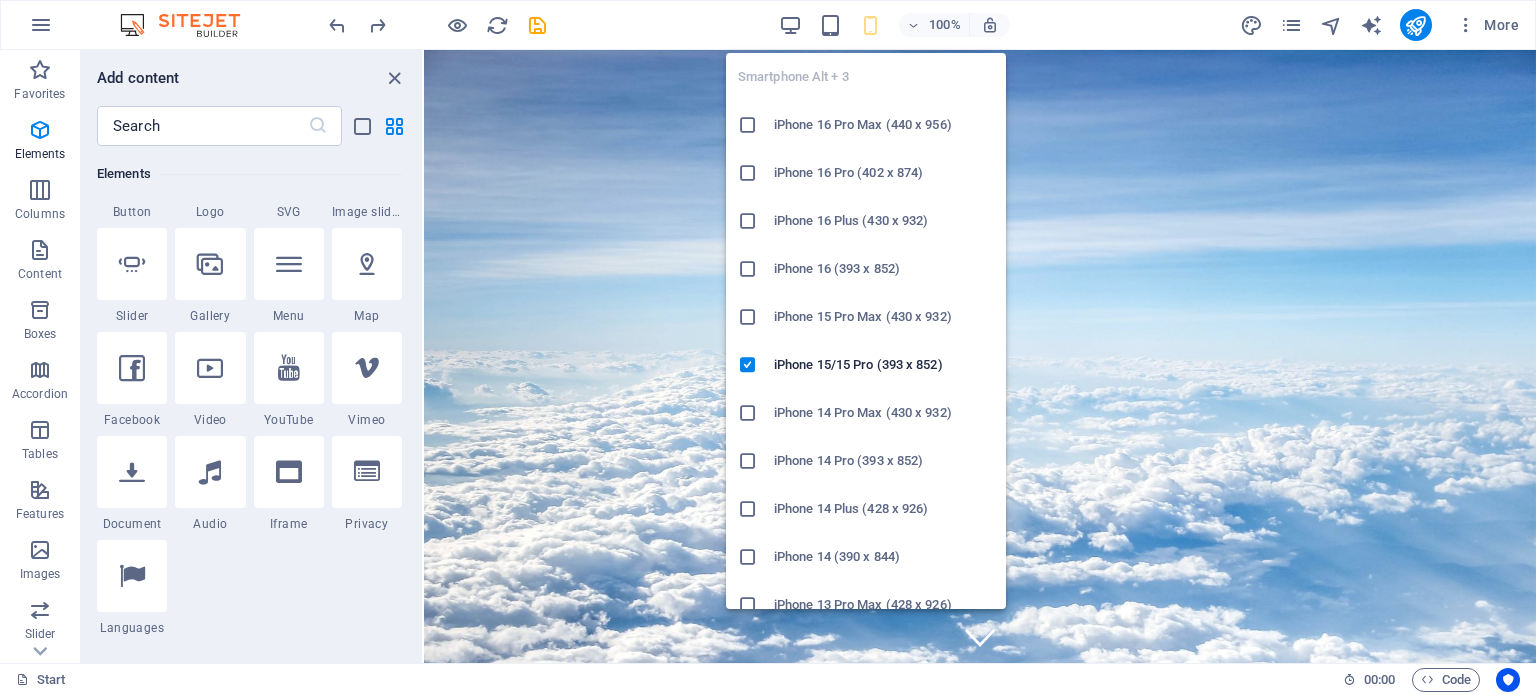 click at bounding box center [870, 25] 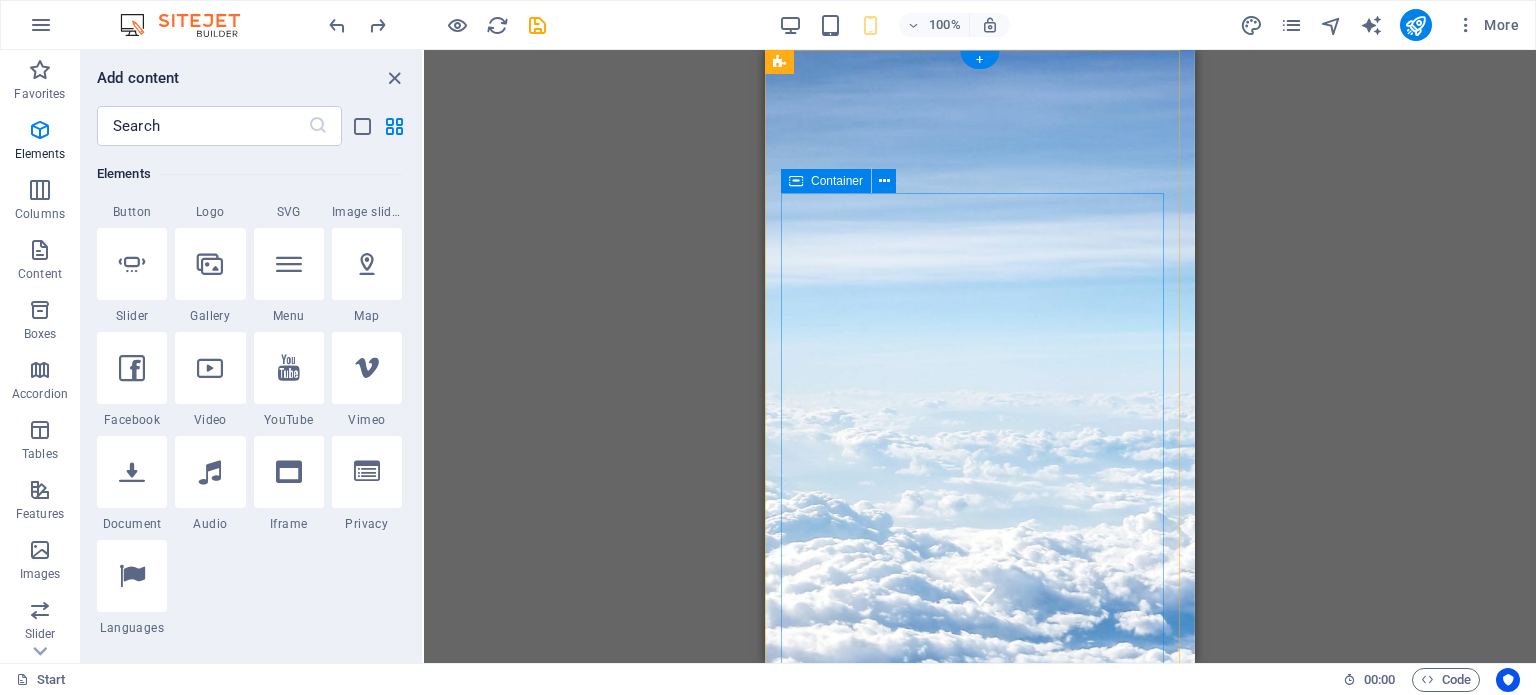 scroll, scrollTop: 0, scrollLeft: 0, axis: both 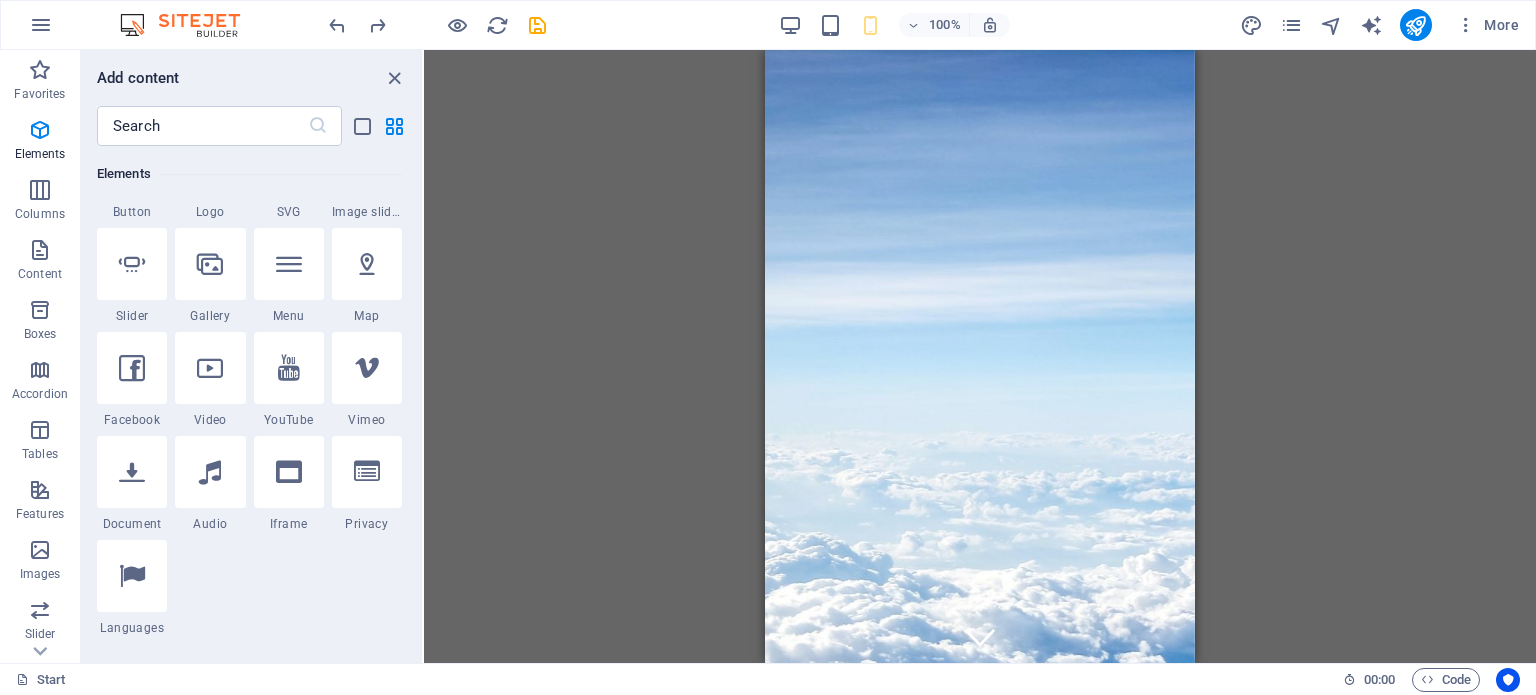 click at bounding box center [394, 78] 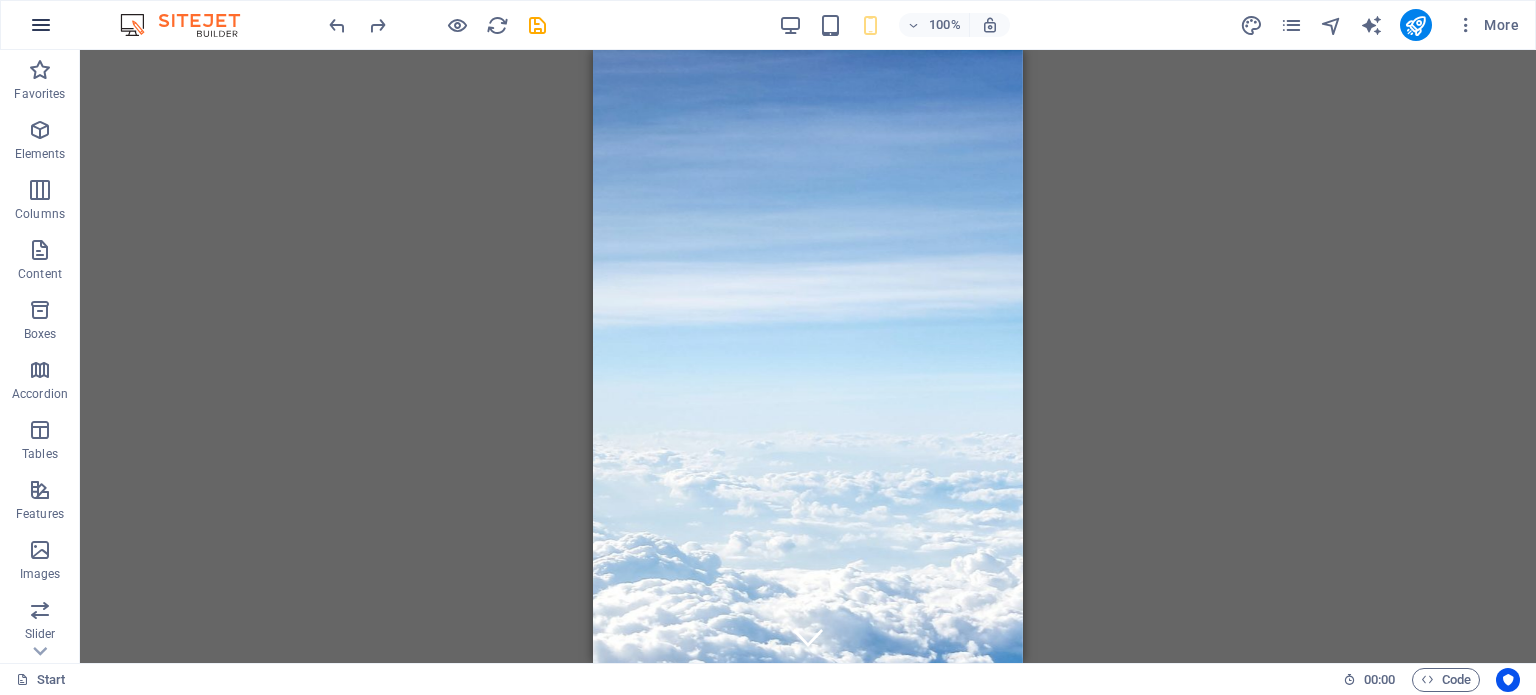 click at bounding box center (41, 25) 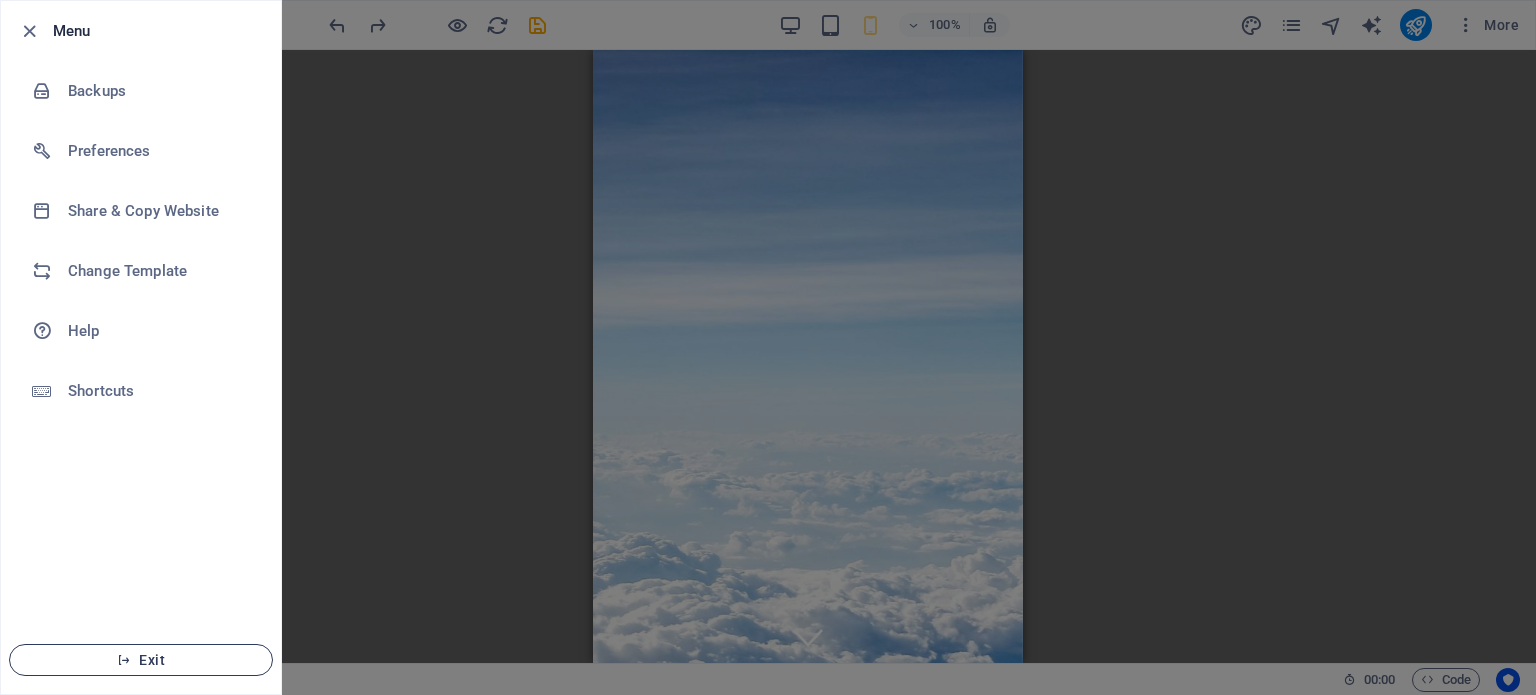 click on "Exit" at bounding box center (141, 660) 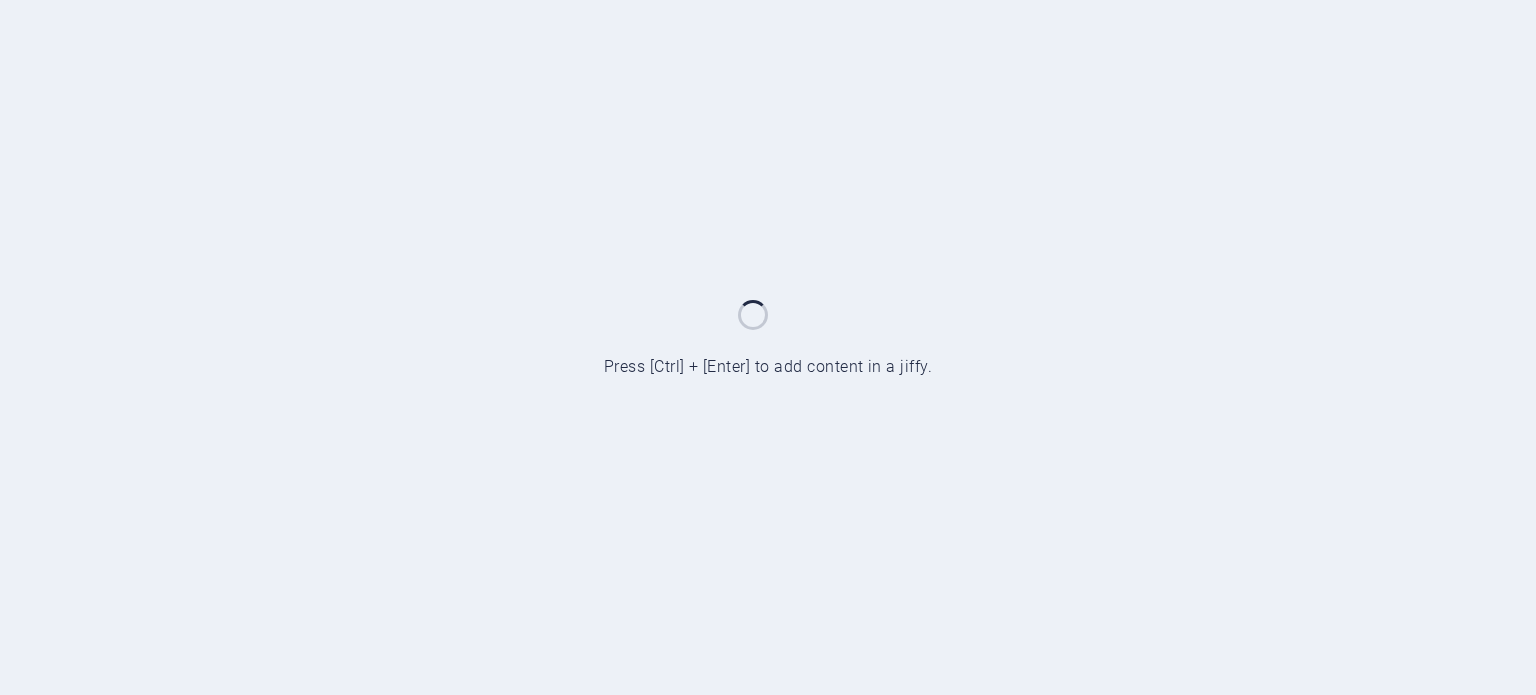 scroll, scrollTop: 0, scrollLeft: 0, axis: both 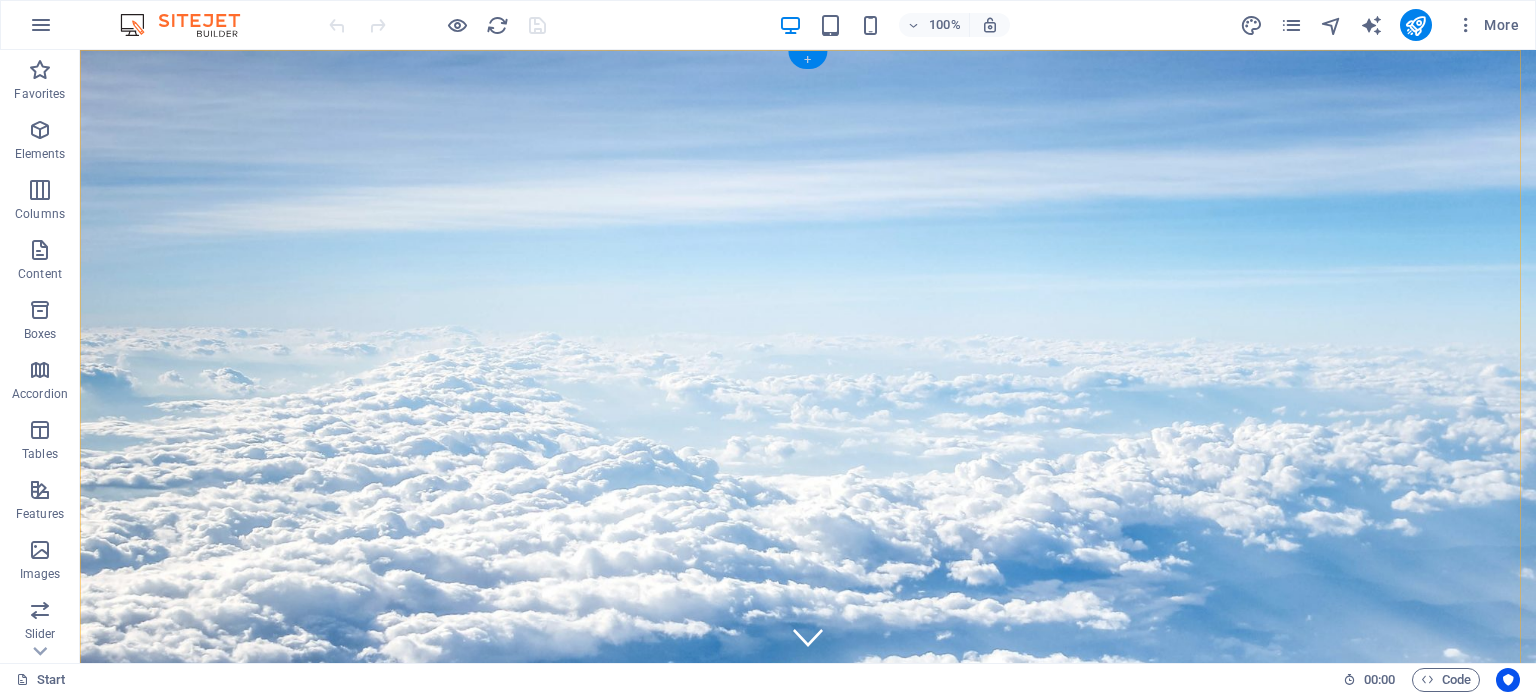 drag, startPoint x: 724, startPoint y: 0, endPoint x: 804, endPoint y: 56, distance: 97.65244 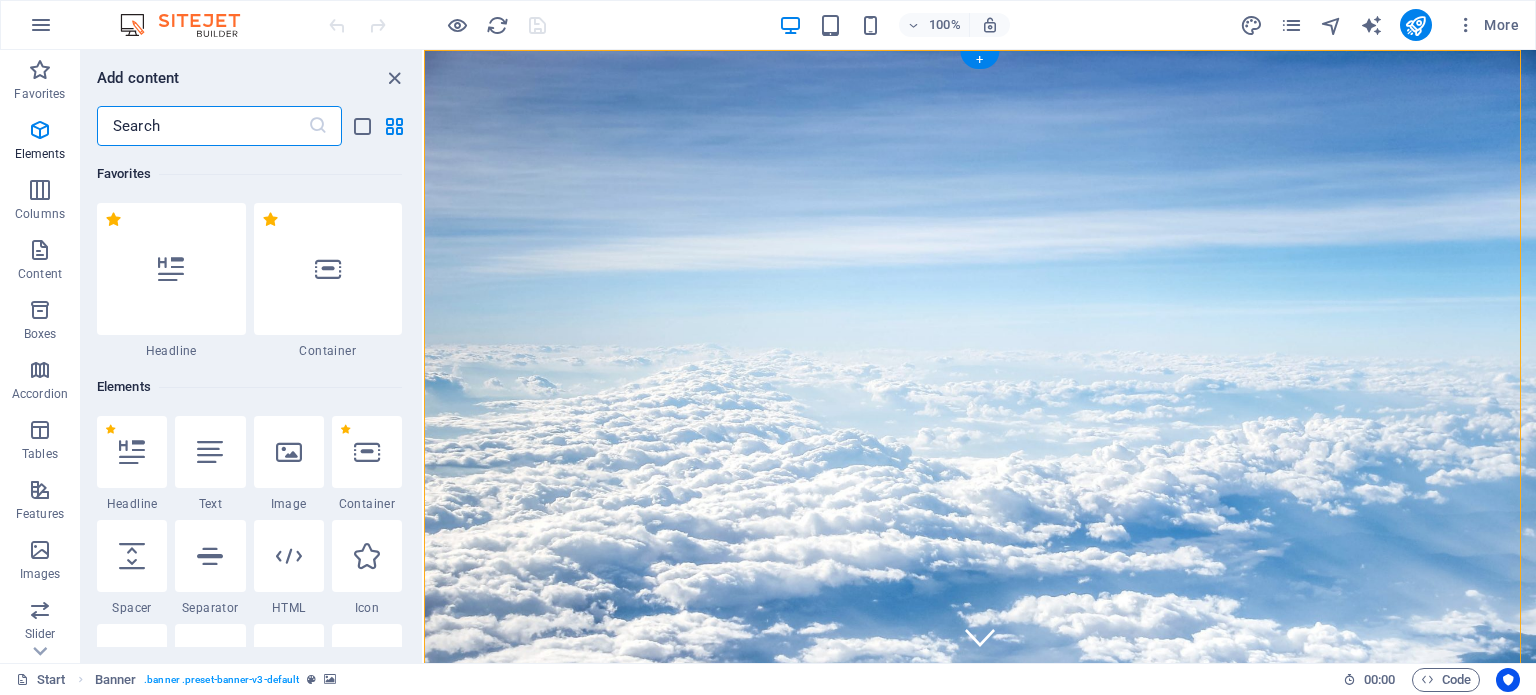 scroll, scrollTop: 3499, scrollLeft: 0, axis: vertical 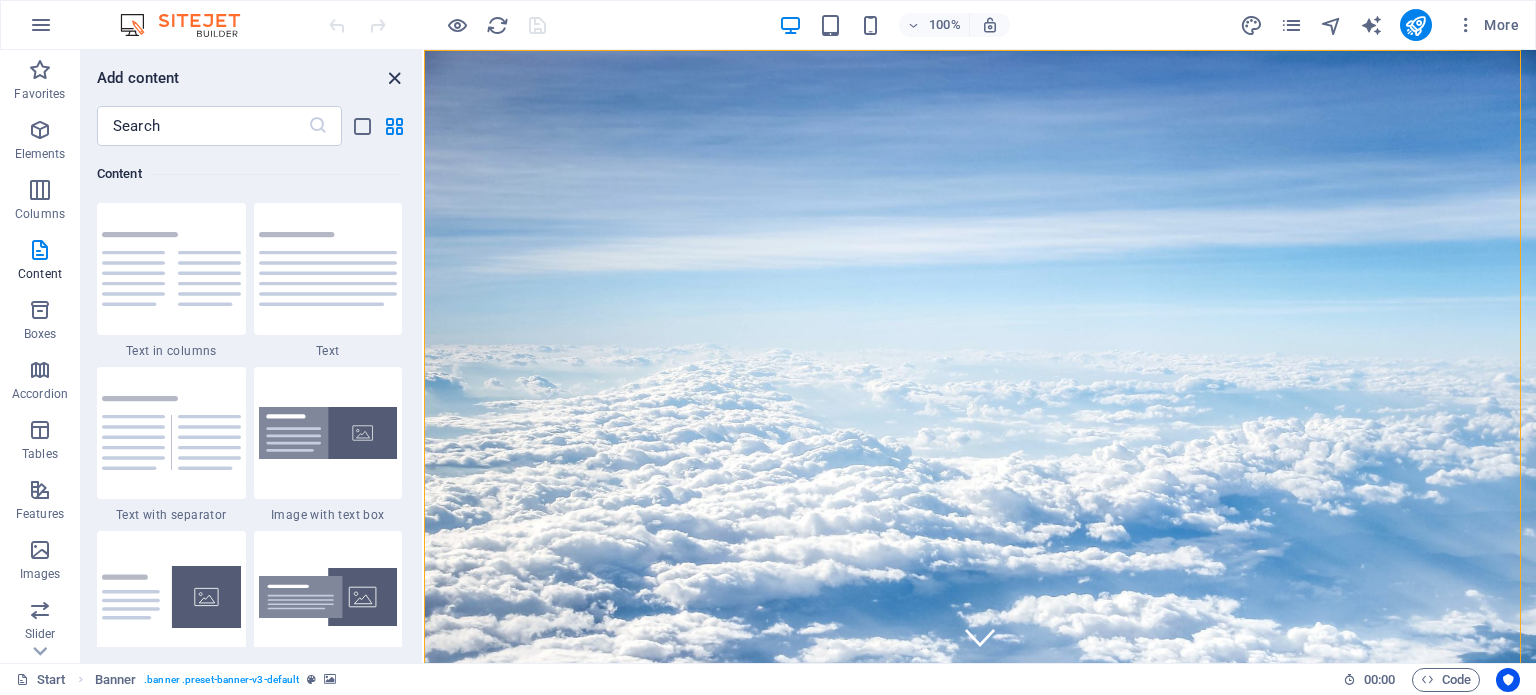 click at bounding box center [394, 78] 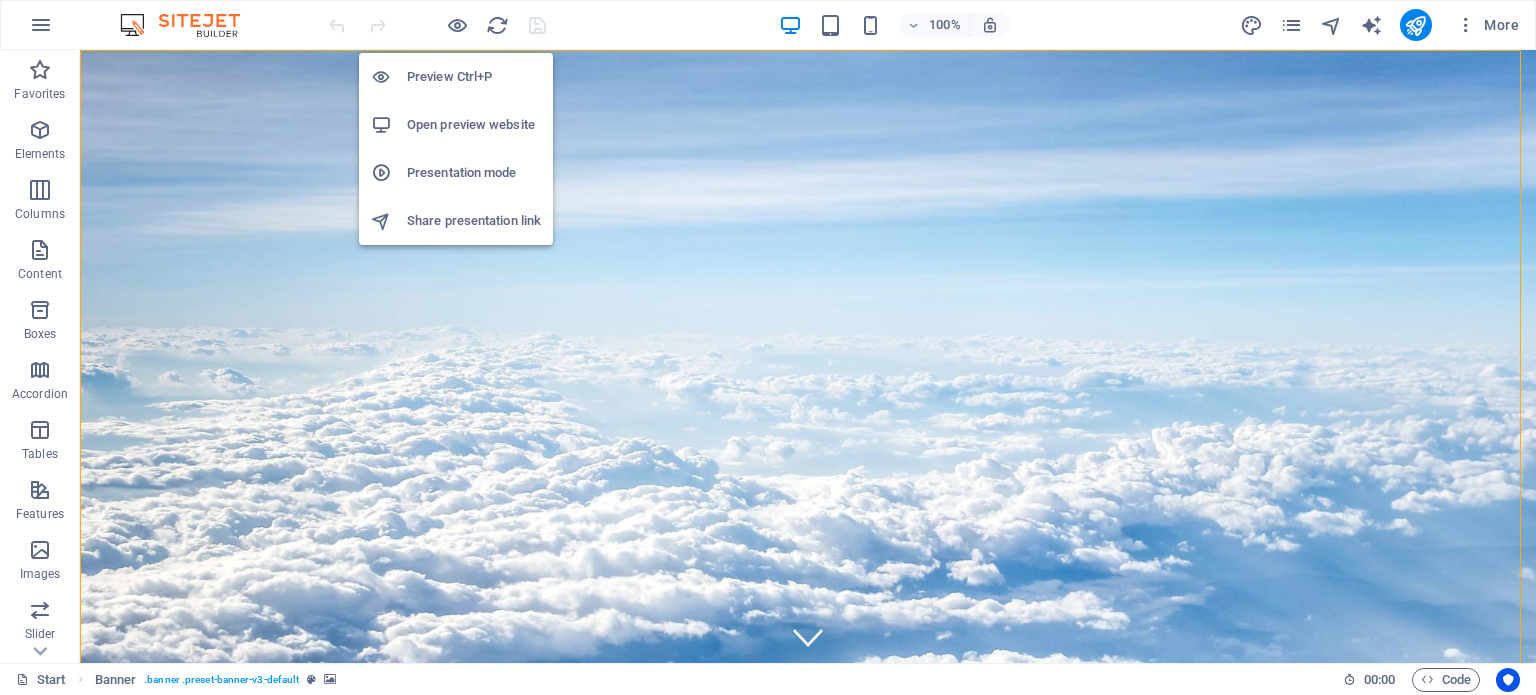 click on "Preview Ctrl+P" at bounding box center (474, 77) 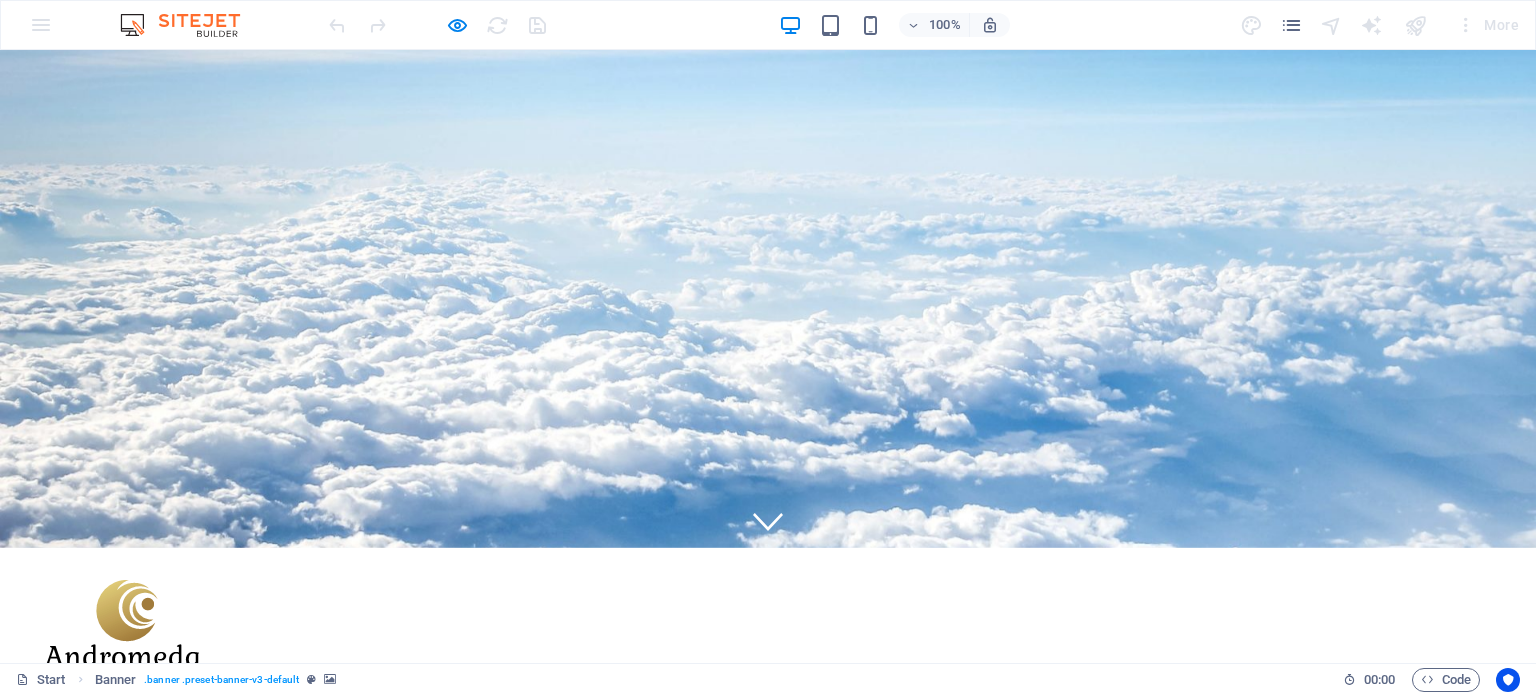 scroll, scrollTop: 400, scrollLeft: 0, axis: vertical 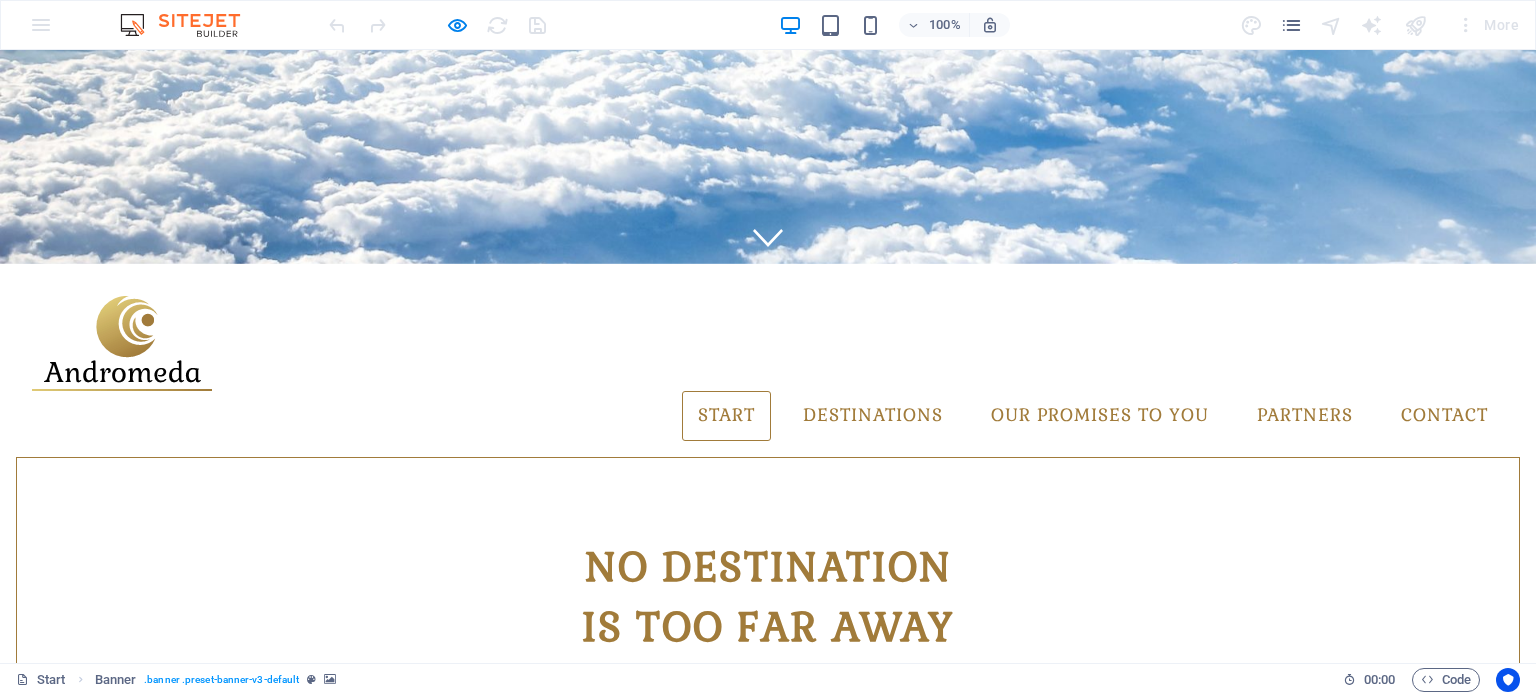 click on "Book your Flight" at bounding box center (768, 1321) 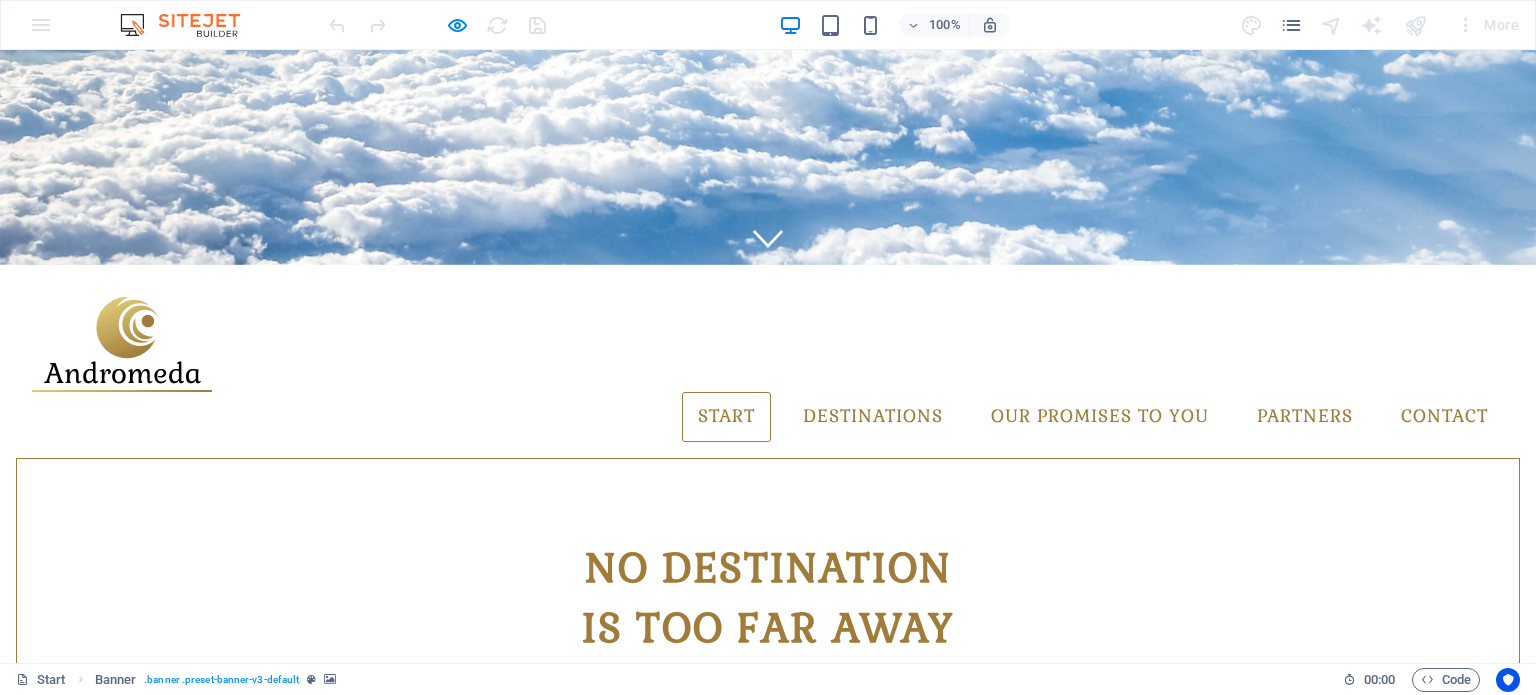 scroll, scrollTop: 0, scrollLeft: 0, axis: both 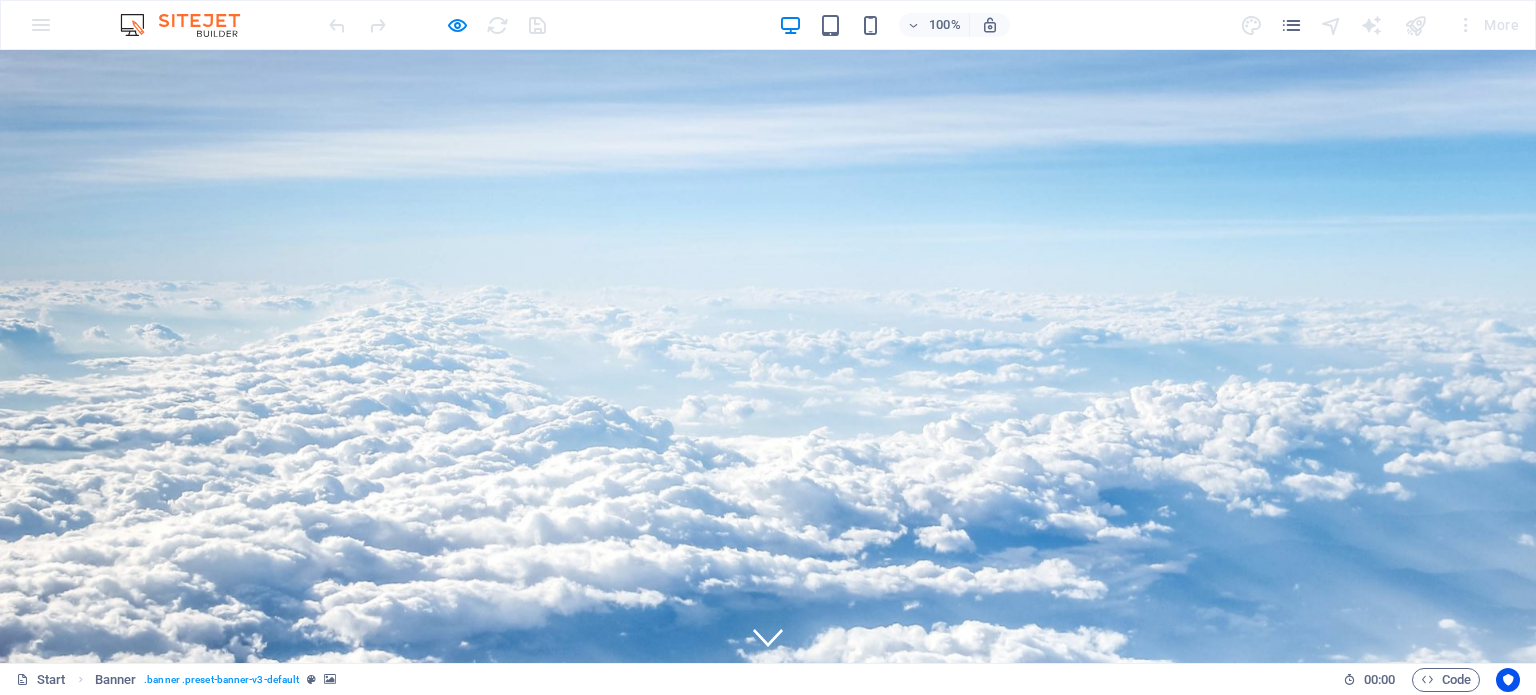 click on "I have read and understand the privacy policy." 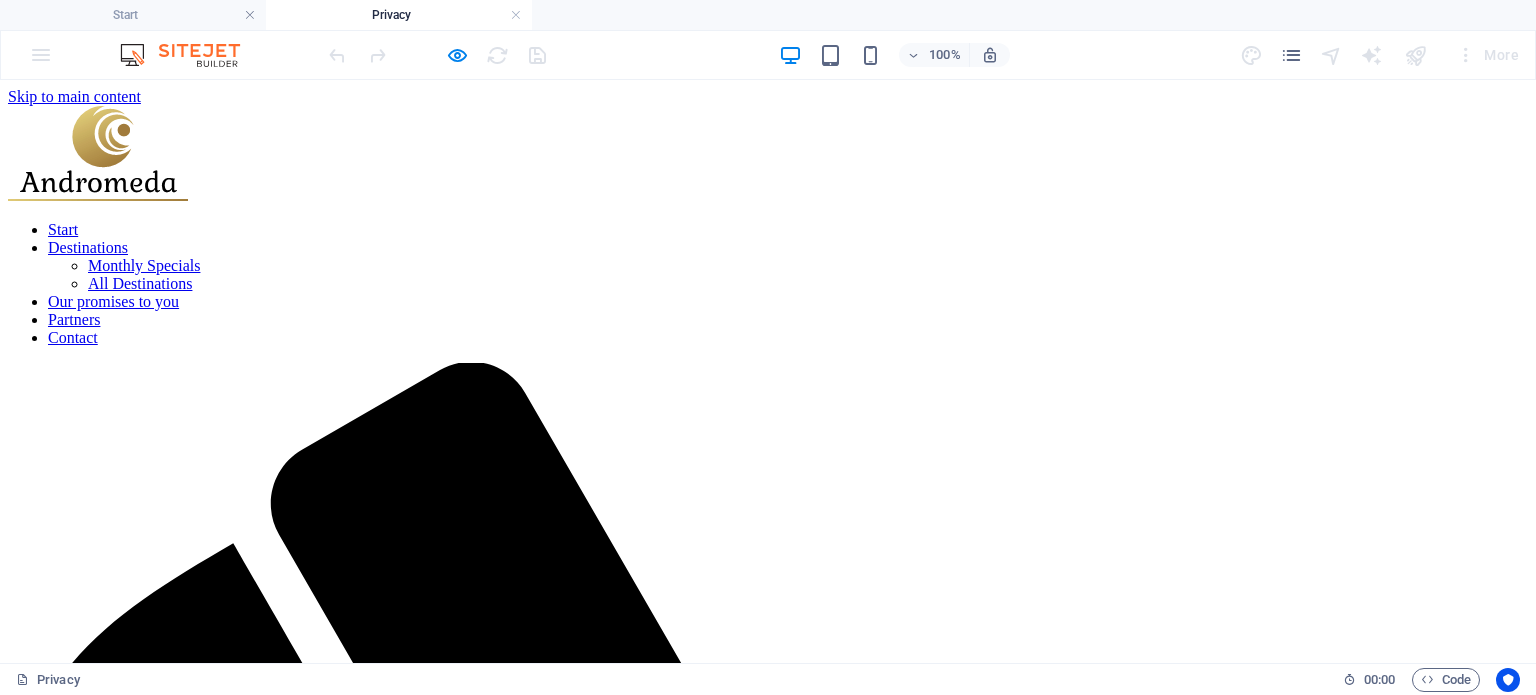 scroll, scrollTop: 0, scrollLeft: 0, axis: both 